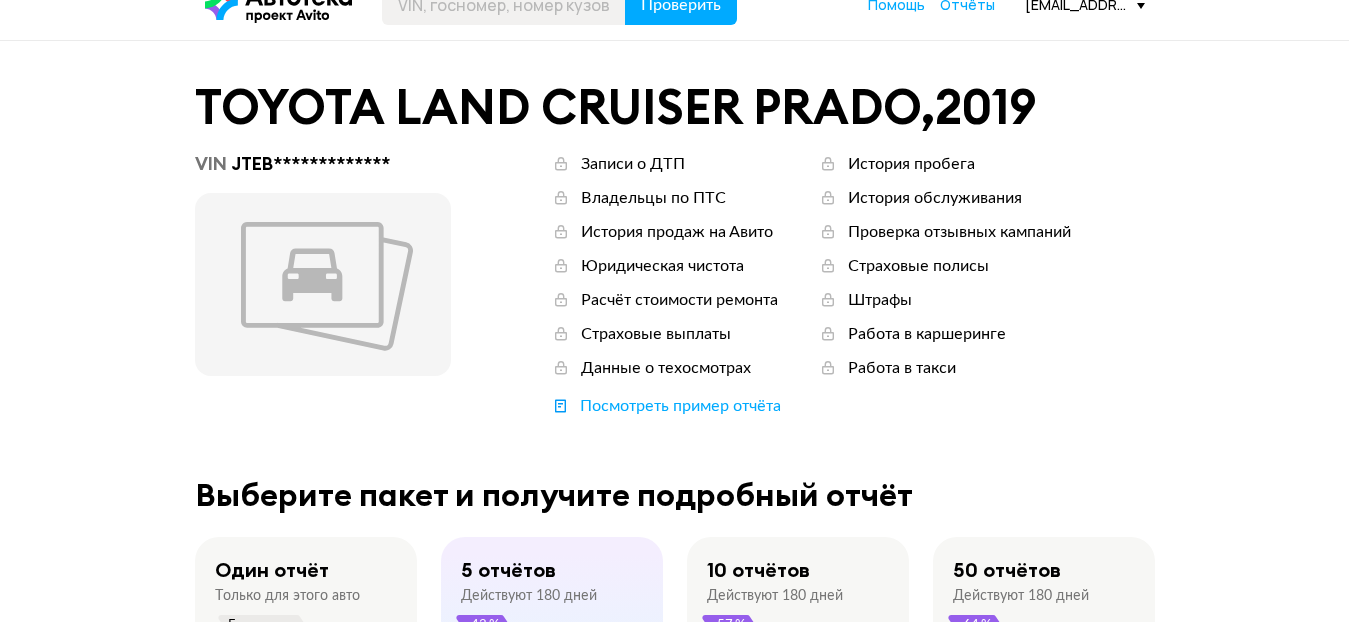 scroll, scrollTop: 0, scrollLeft: 0, axis: both 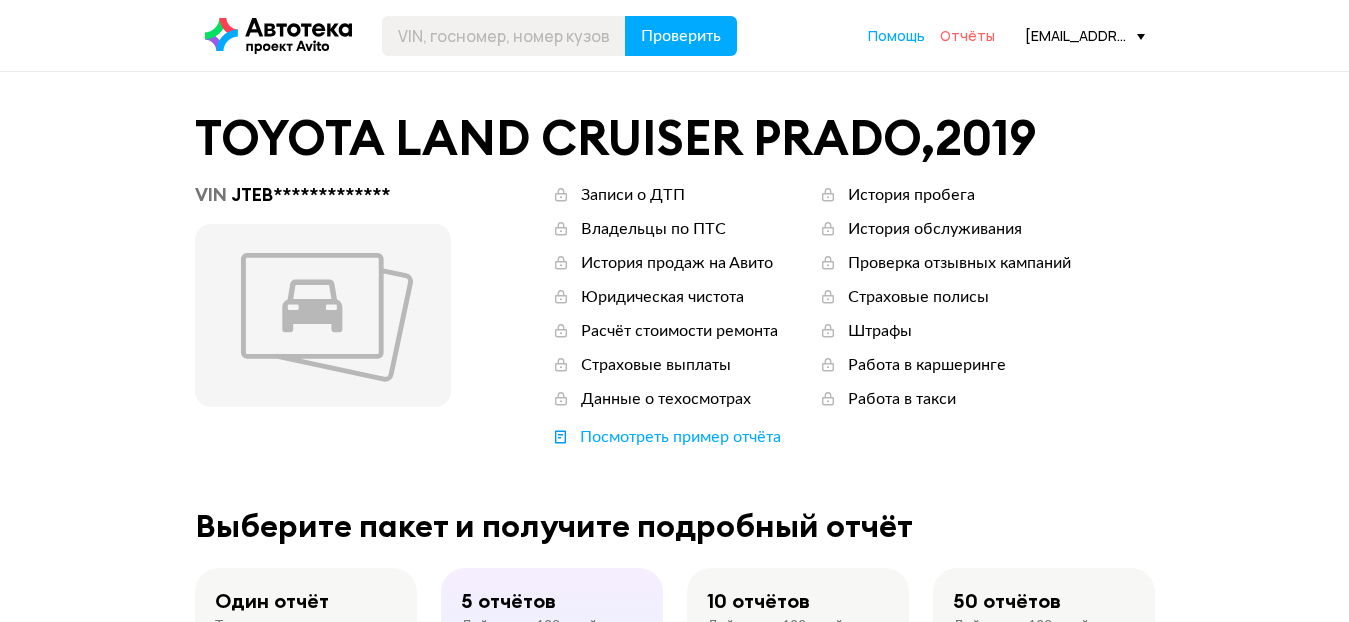 click on "Отчёты" at bounding box center [967, 35] 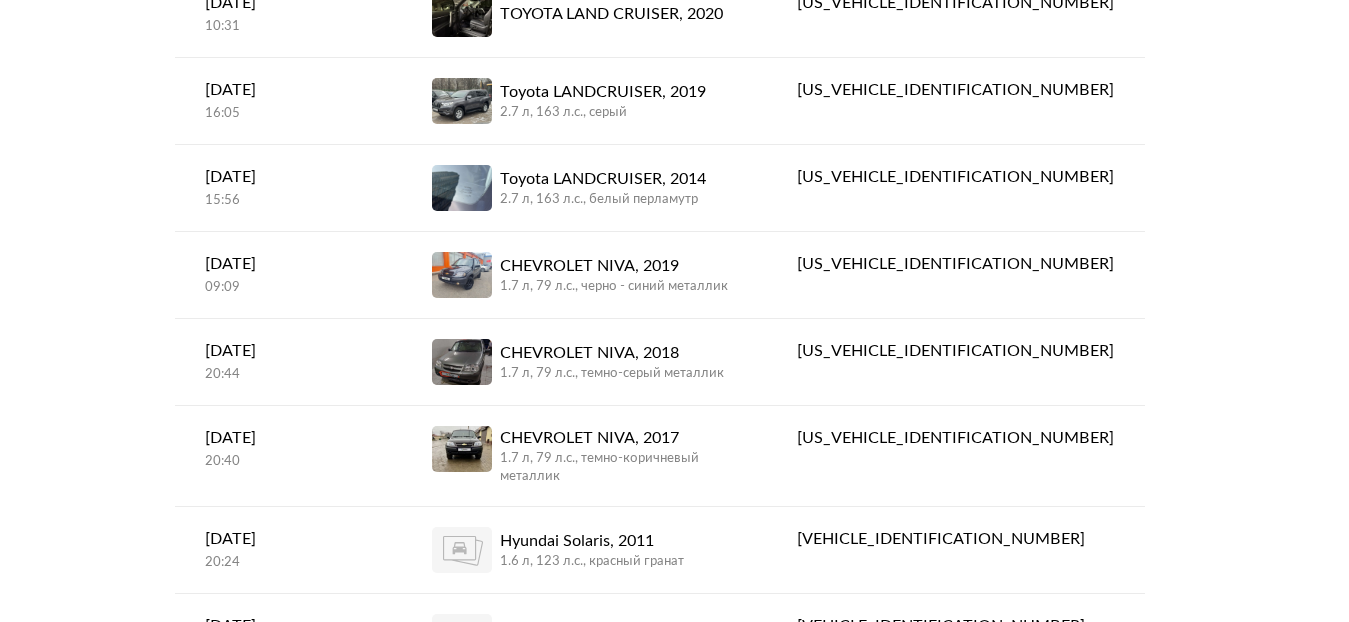 scroll, scrollTop: 0, scrollLeft: 0, axis: both 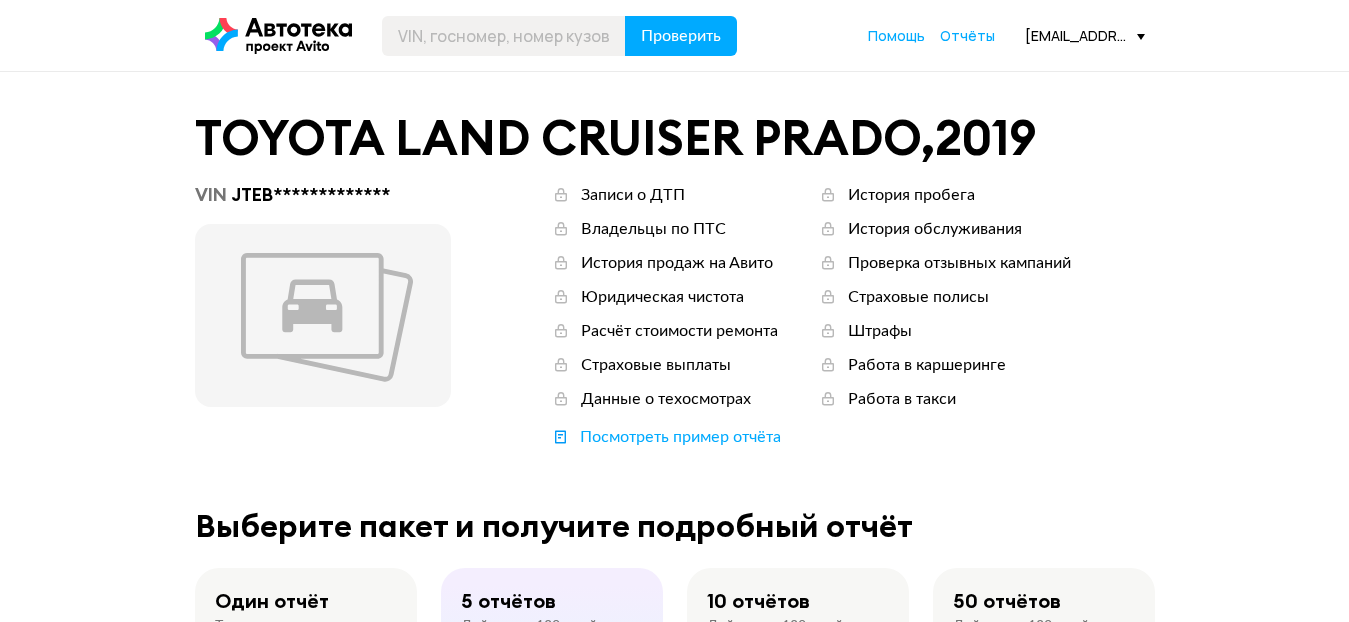 click on "[EMAIL_ADDRESS][DOMAIN_NAME]" at bounding box center (1085, 35) 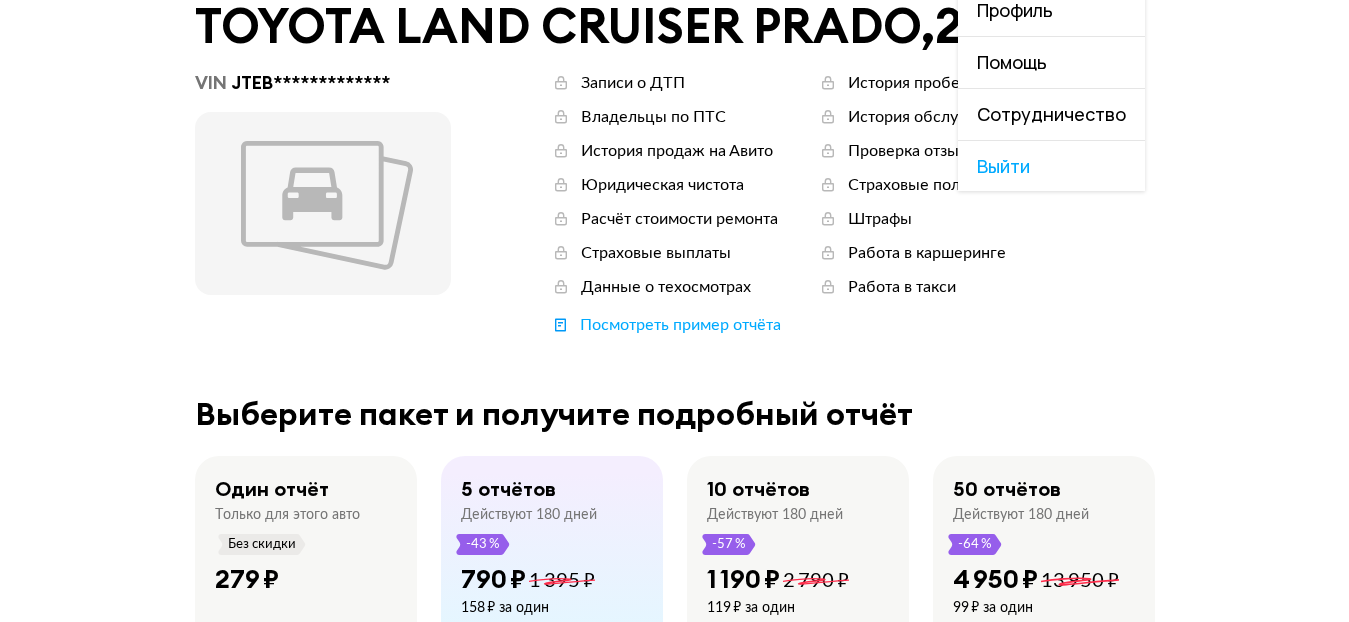 scroll, scrollTop: 0, scrollLeft: 0, axis: both 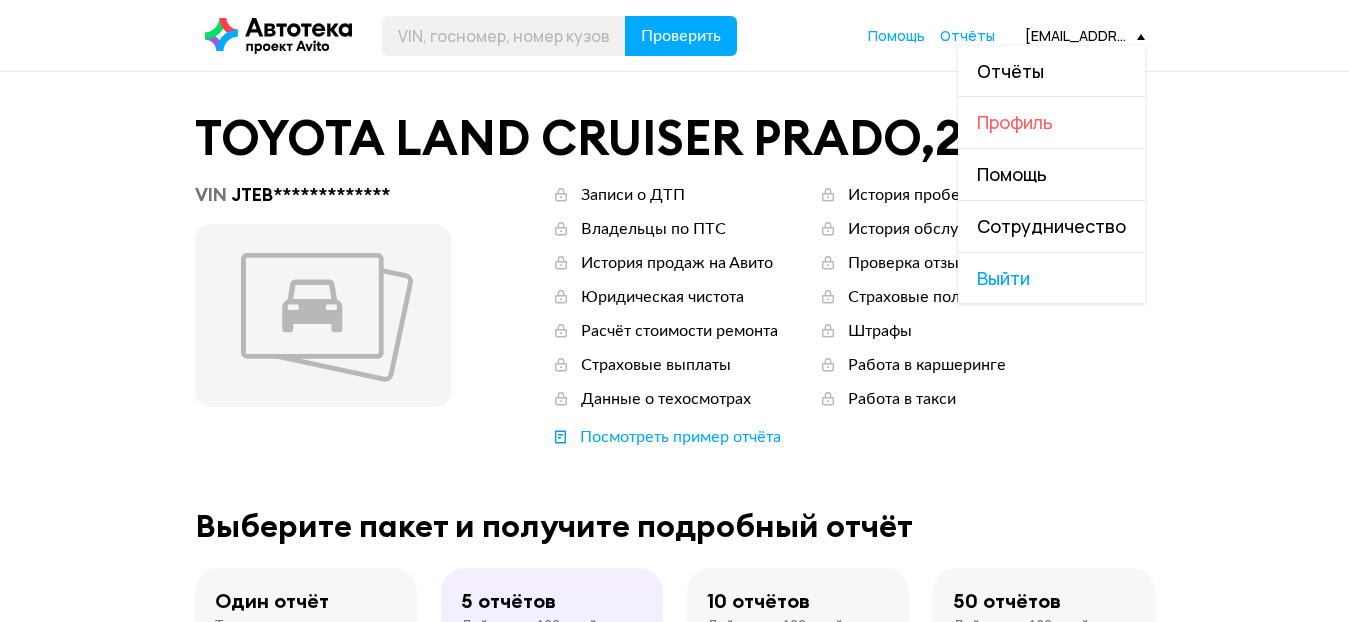 click on "Профиль" at bounding box center (1015, 122) 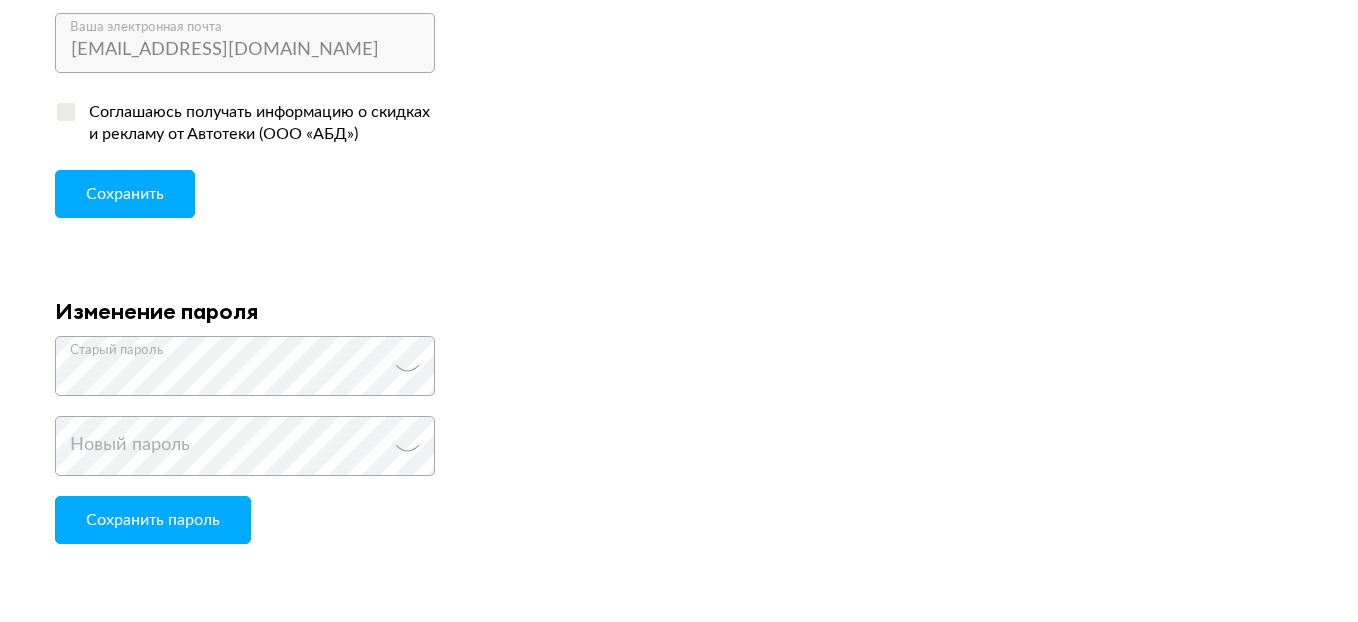 scroll, scrollTop: 218, scrollLeft: 0, axis: vertical 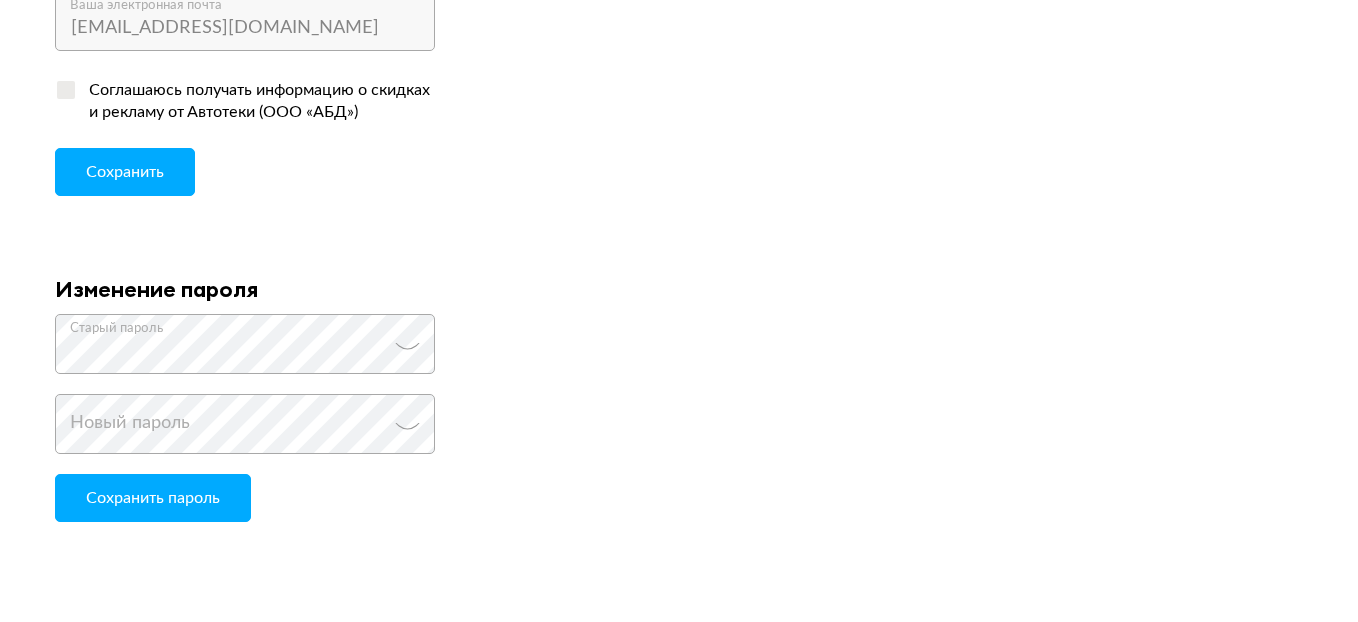click at bounding box center [407, 343] 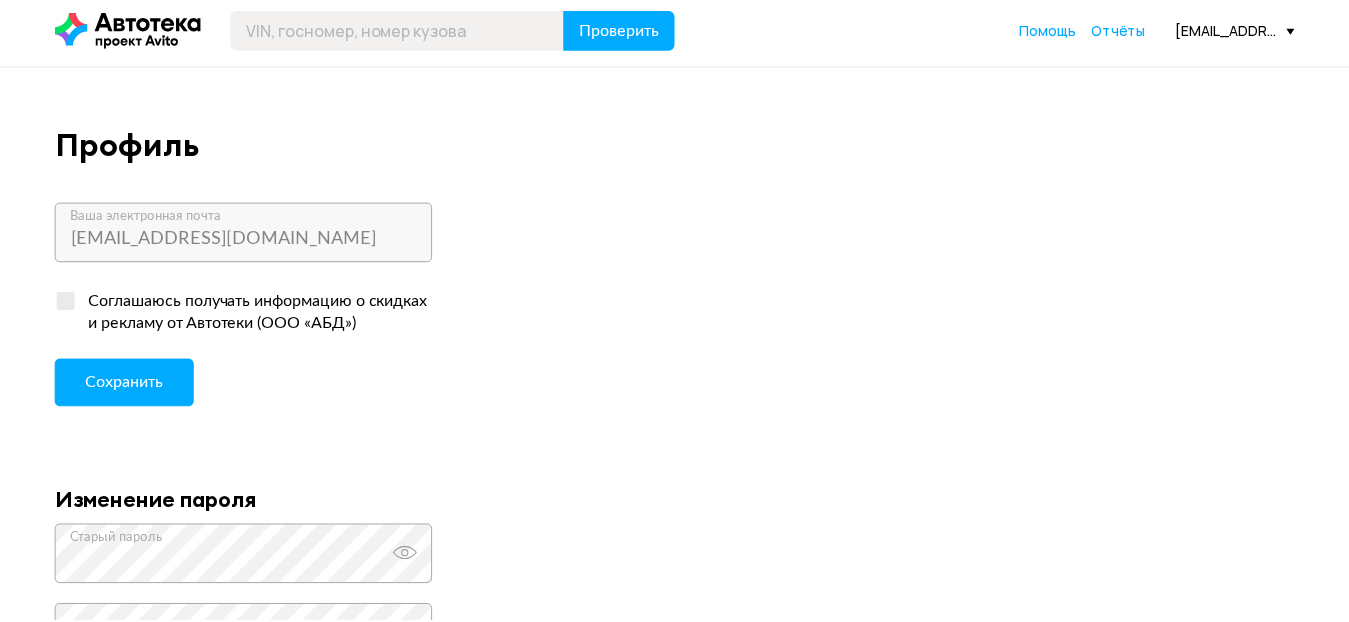 scroll, scrollTop: 0, scrollLeft: 0, axis: both 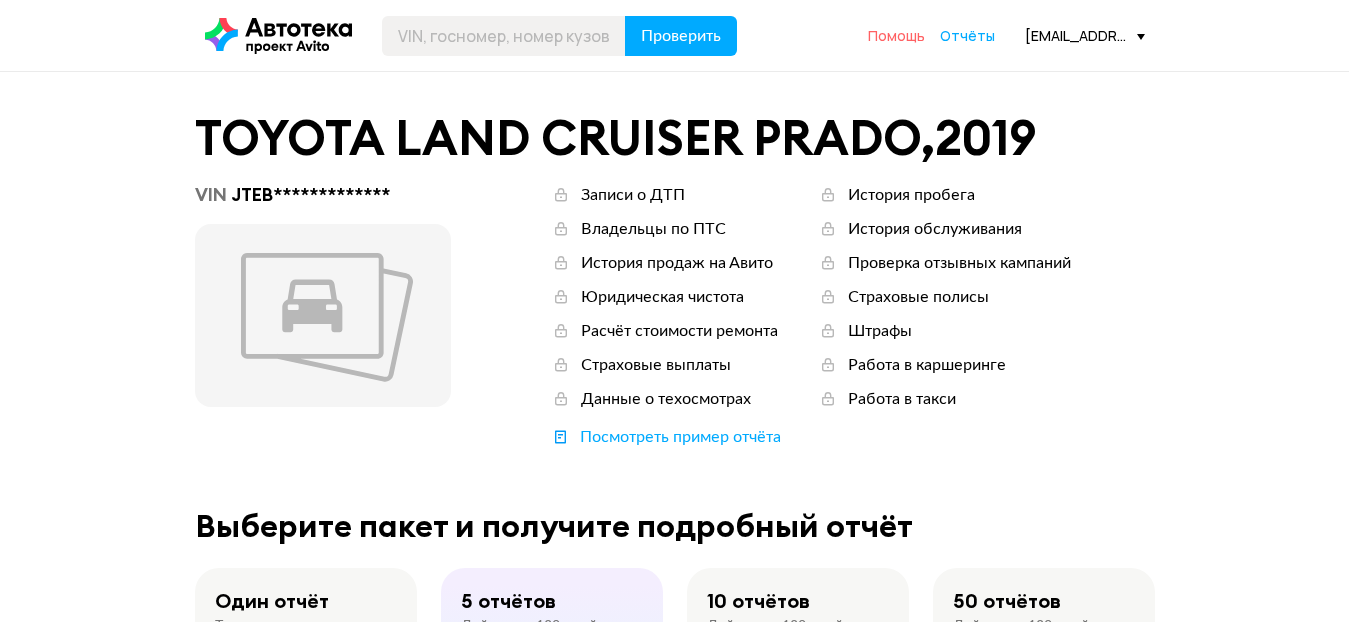 click on "Помощь" at bounding box center [896, 35] 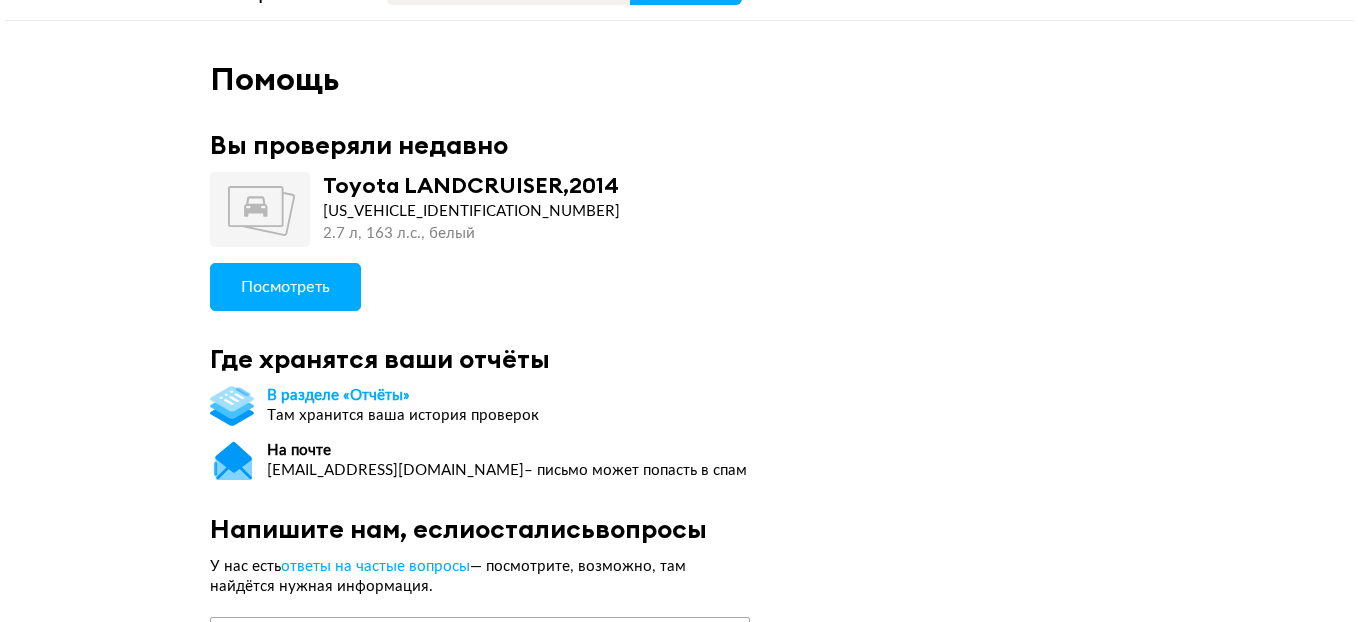scroll, scrollTop: 0, scrollLeft: 0, axis: both 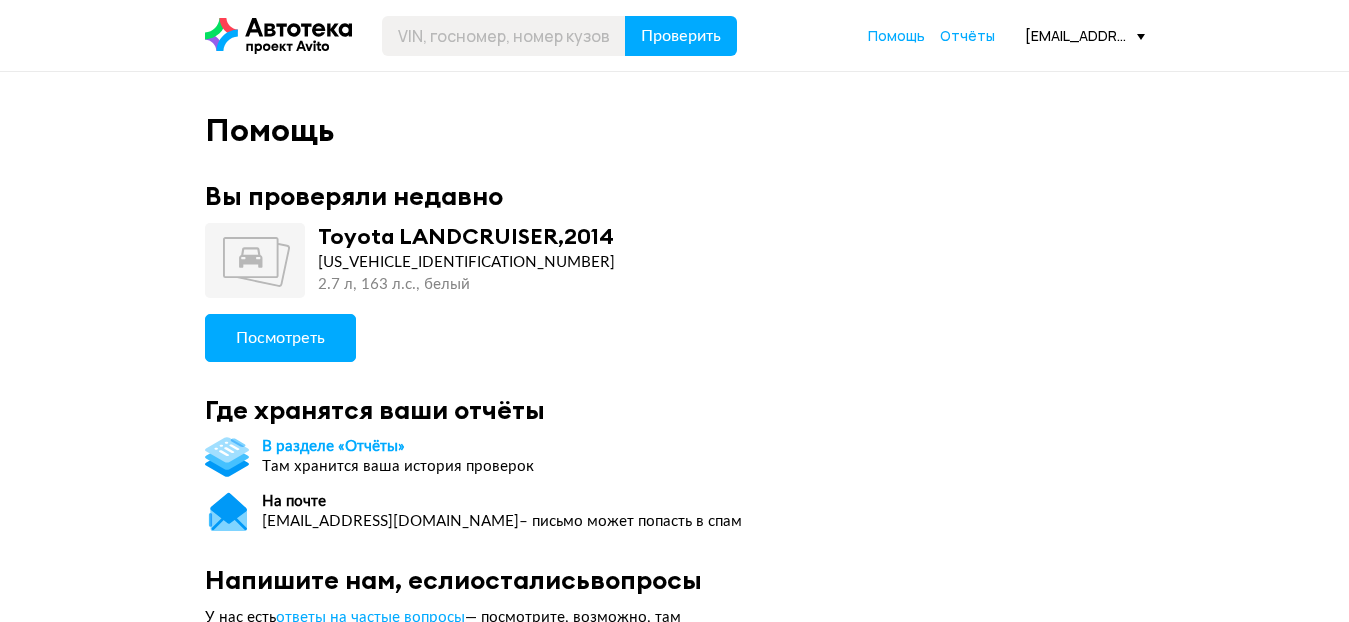 click on "Вы проверяли недавно" at bounding box center [675, 195] 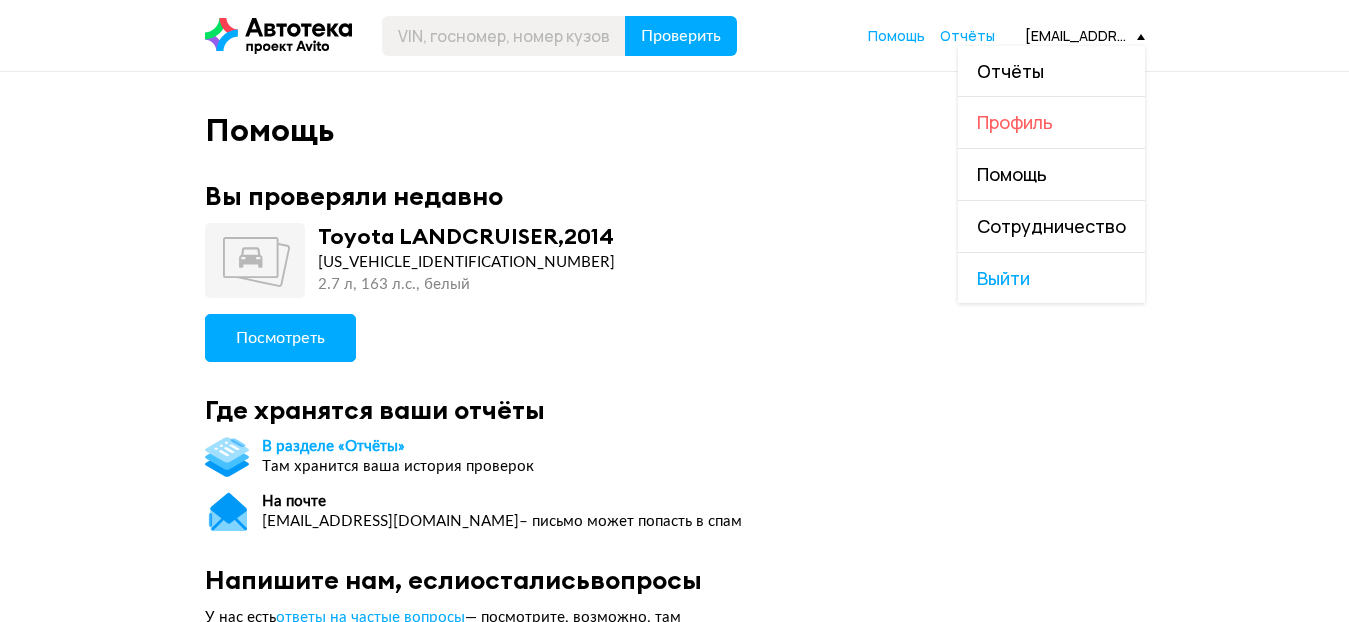click on "Профиль" at bounding box center [1015, 122] 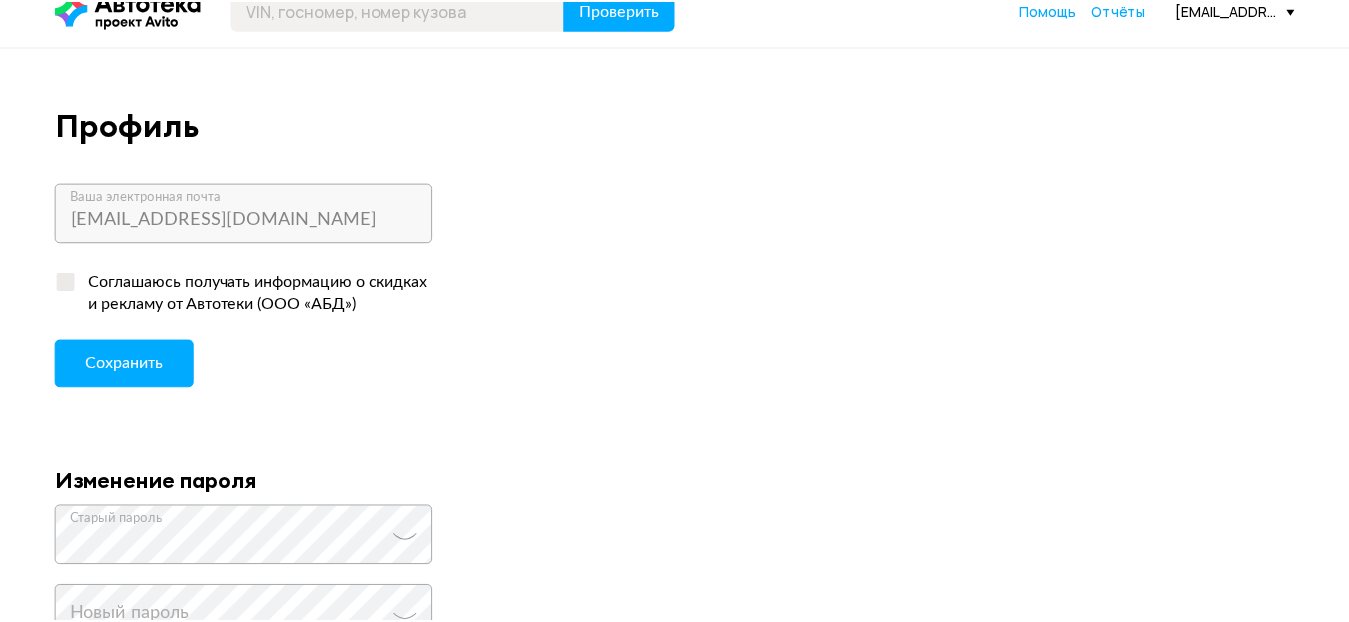 scroll, scrollTop: 0, scrollLeft: 0, axis: both 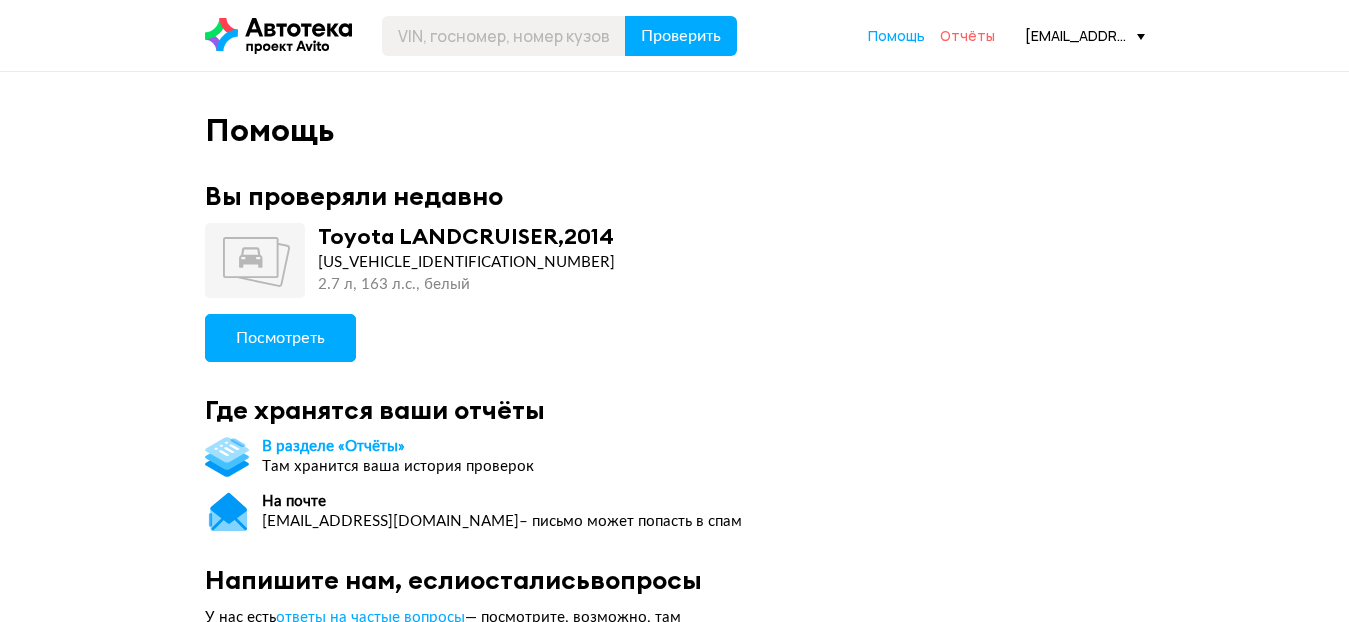 click on "Отчёты" at bounding box center (967, 35) 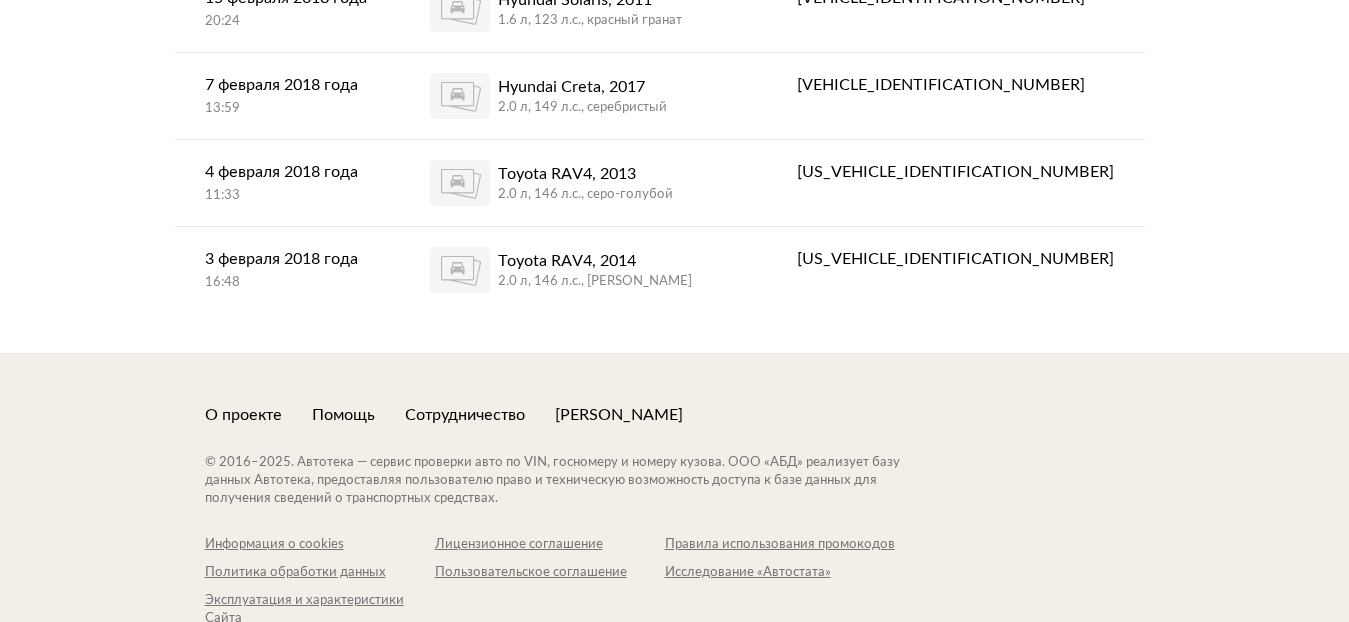 scroll, scrollTop: 1038, scrollLeft: 0, axis: vertical 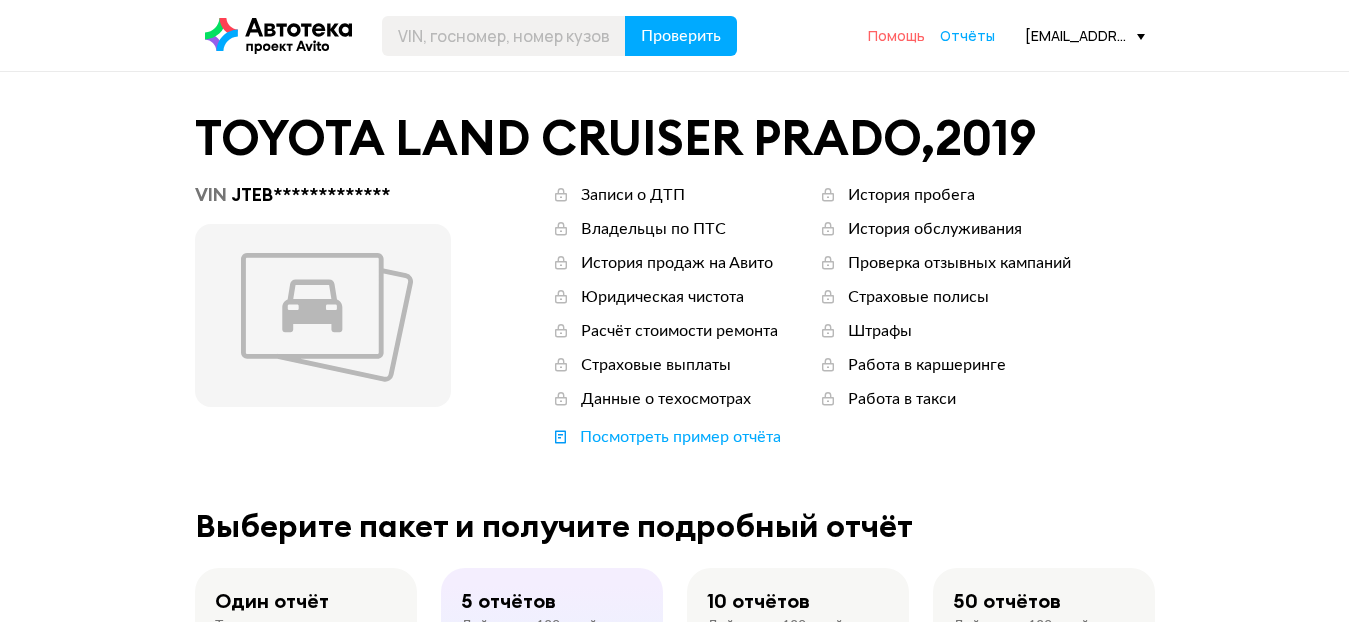 click on "Помощь" at bounding box center [896, 35] 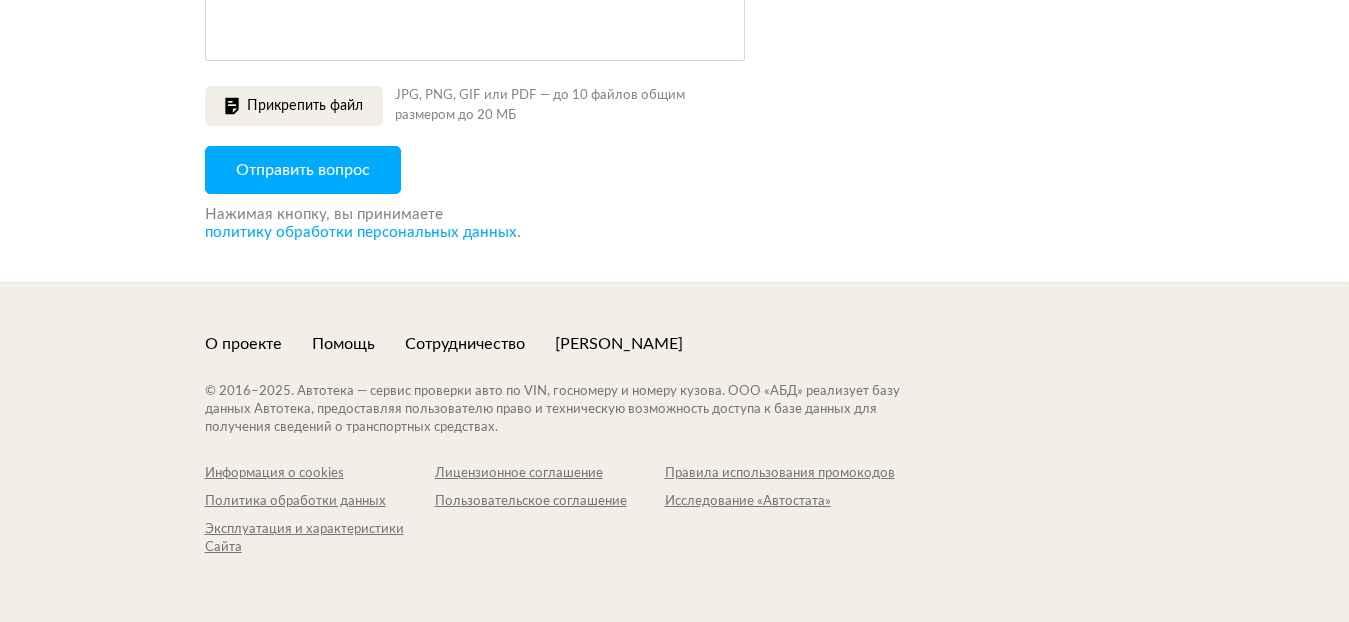 scroll, scrollTop: 0, scrollLeft: 0, axis: both 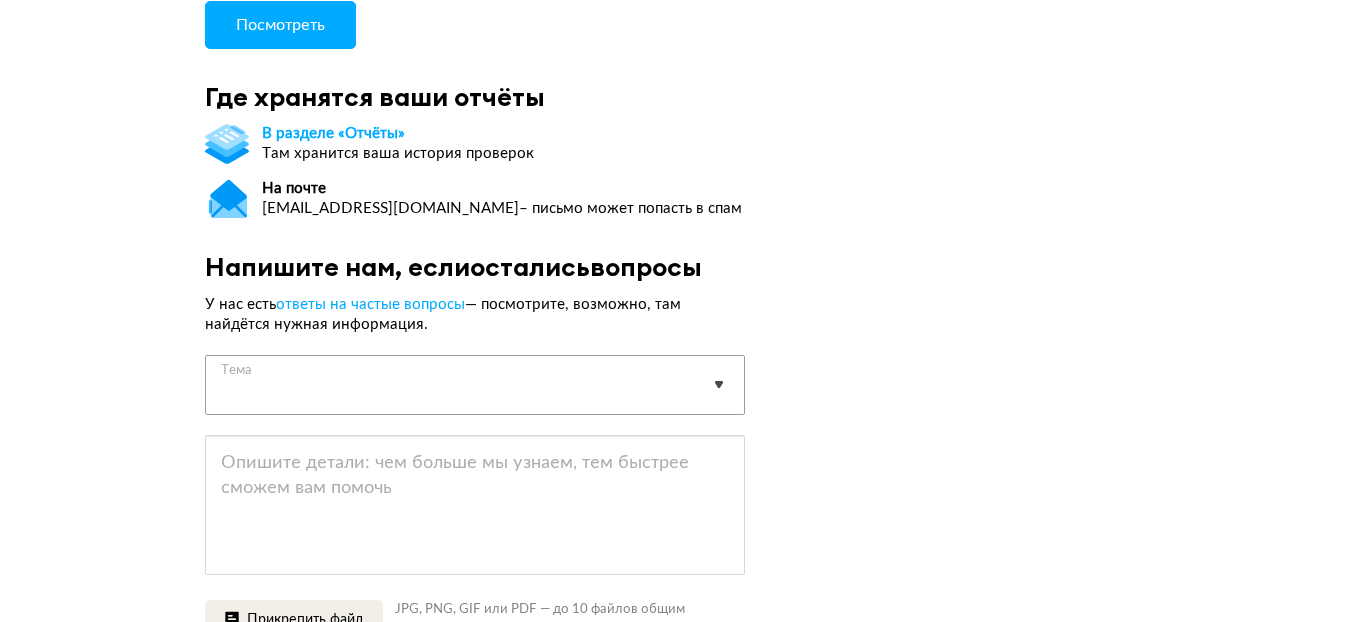 click on "Выберите тему запроса Отчёт не пришёл Покупка отчета Технические проблемы Содержание отчета Предложения по улучшению сервиса Сотрудничество Другое" at bounding box center (475, 383) 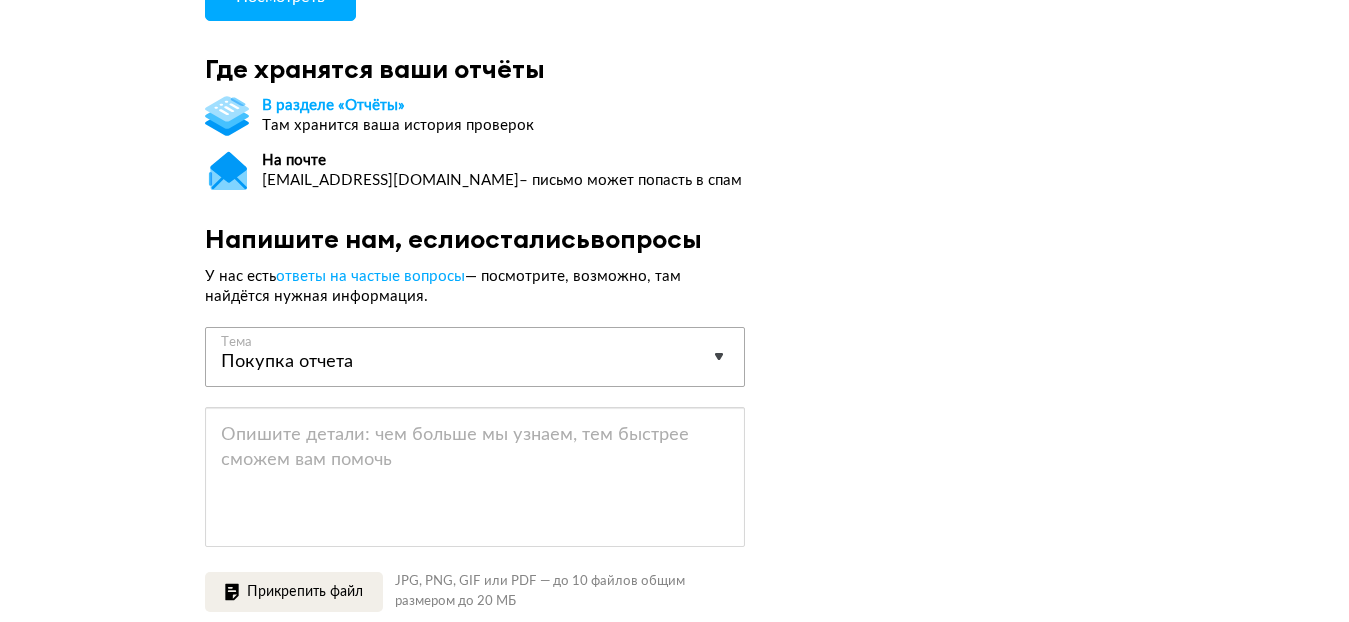scroll, scrollTop: 41, scrollLeft: 0, axis: vertical 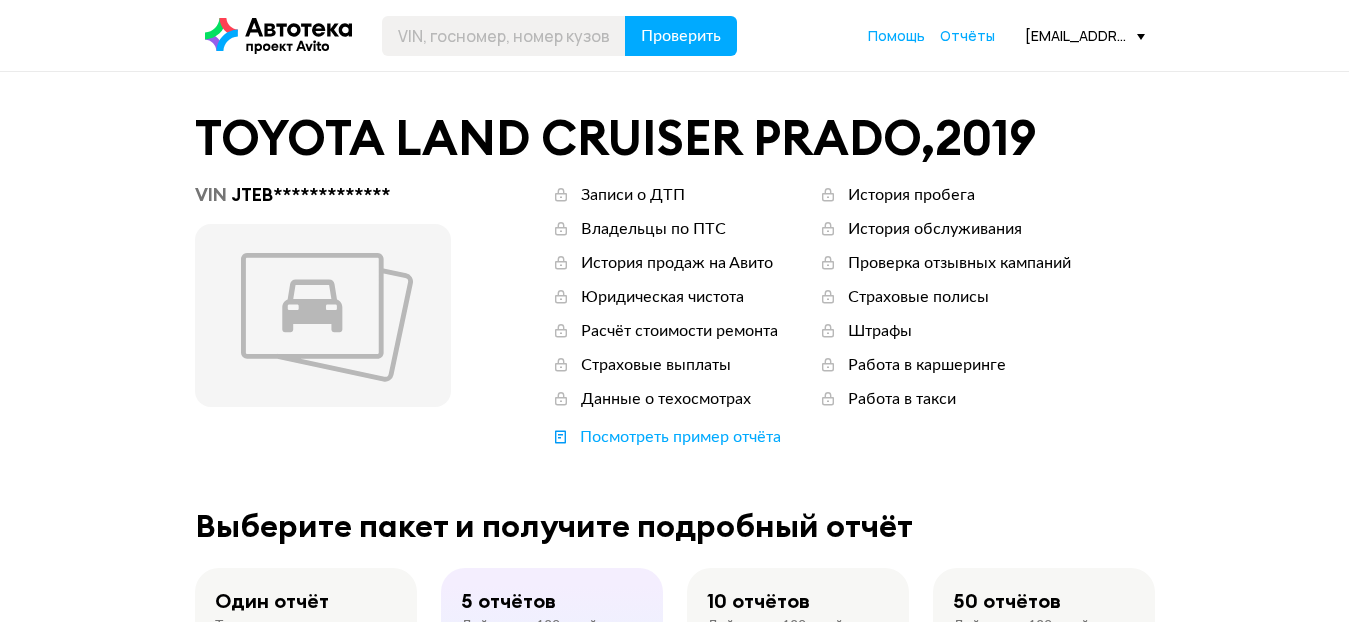 click at bounding box center [1141, 37] 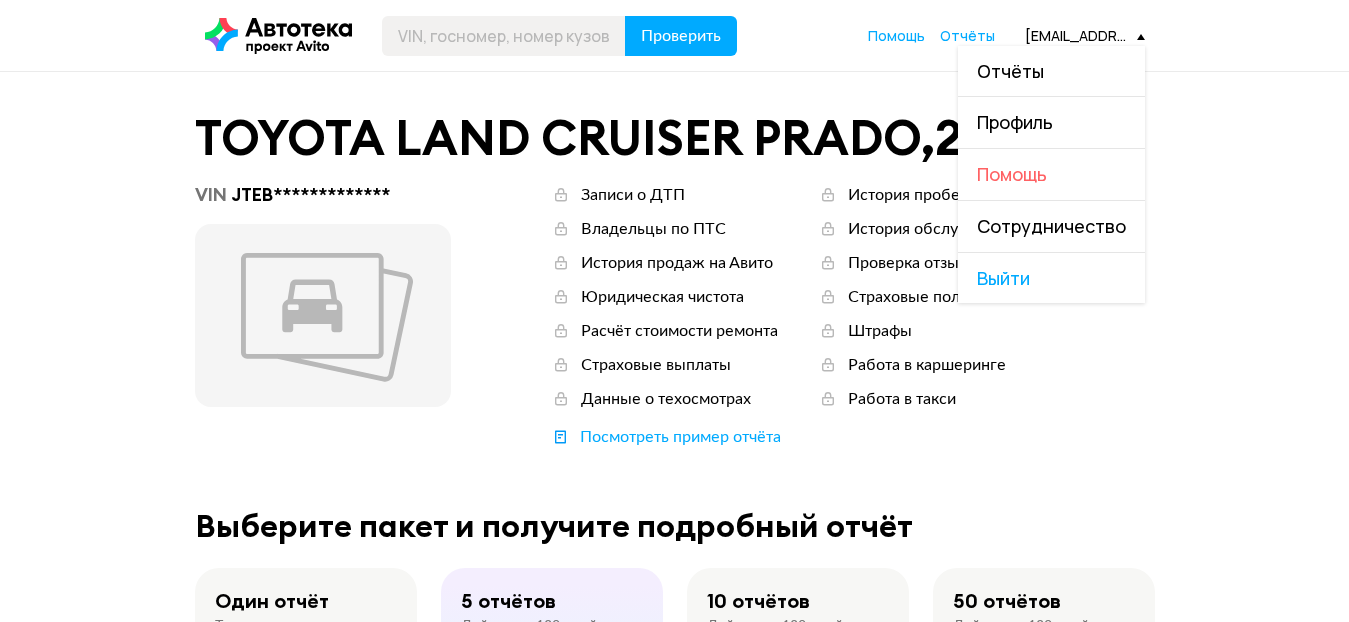 click on "Помощь" at bounding box center [1012, 174] 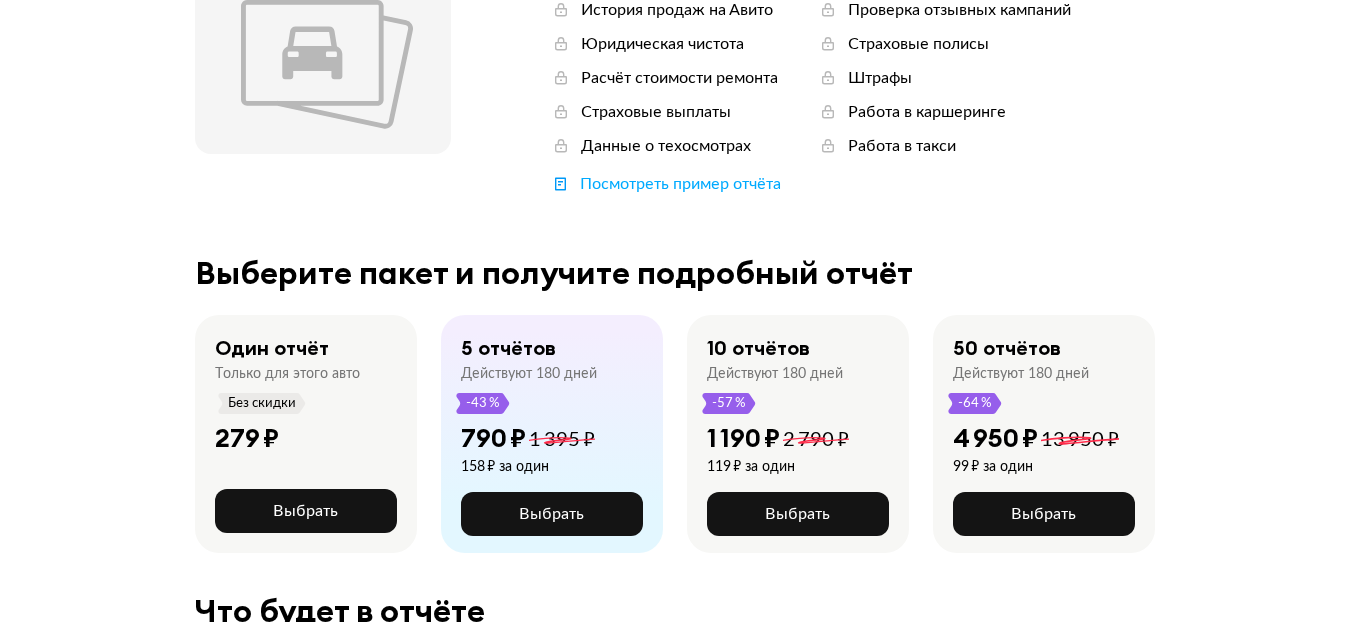 scroll, scrollTop: 316, scrollLeft: 0, axis: vertical 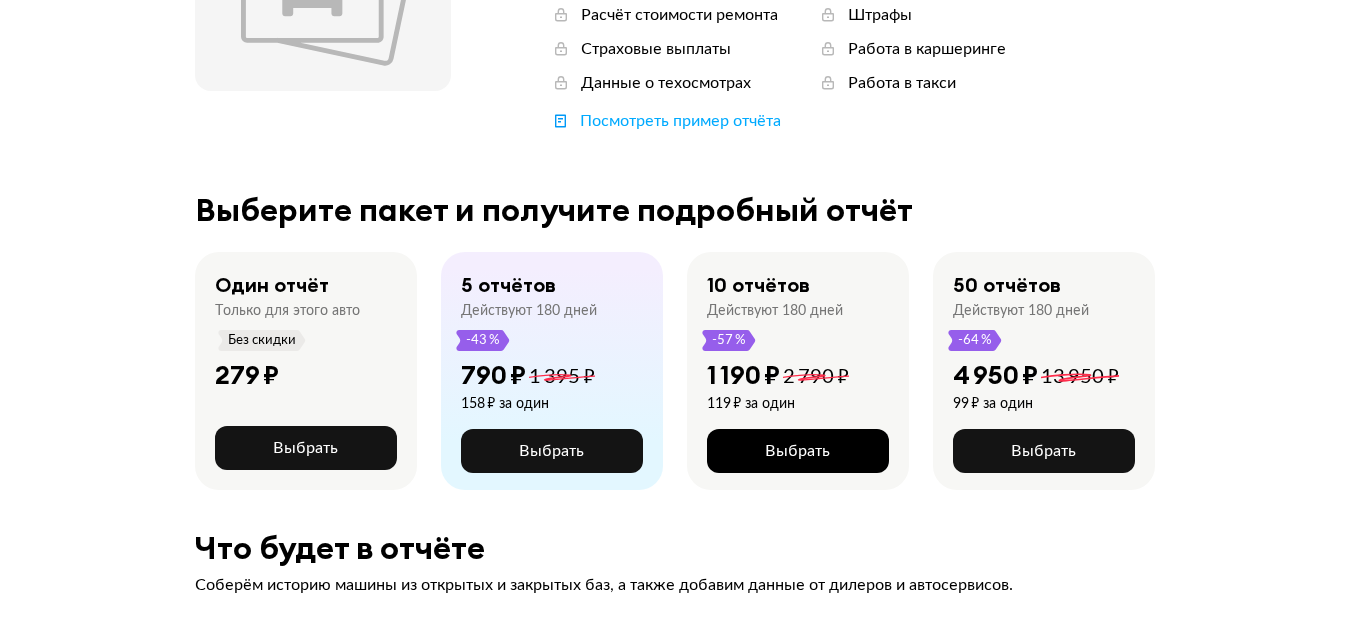 click on "Выбрать" at bounding box center [798, 451] 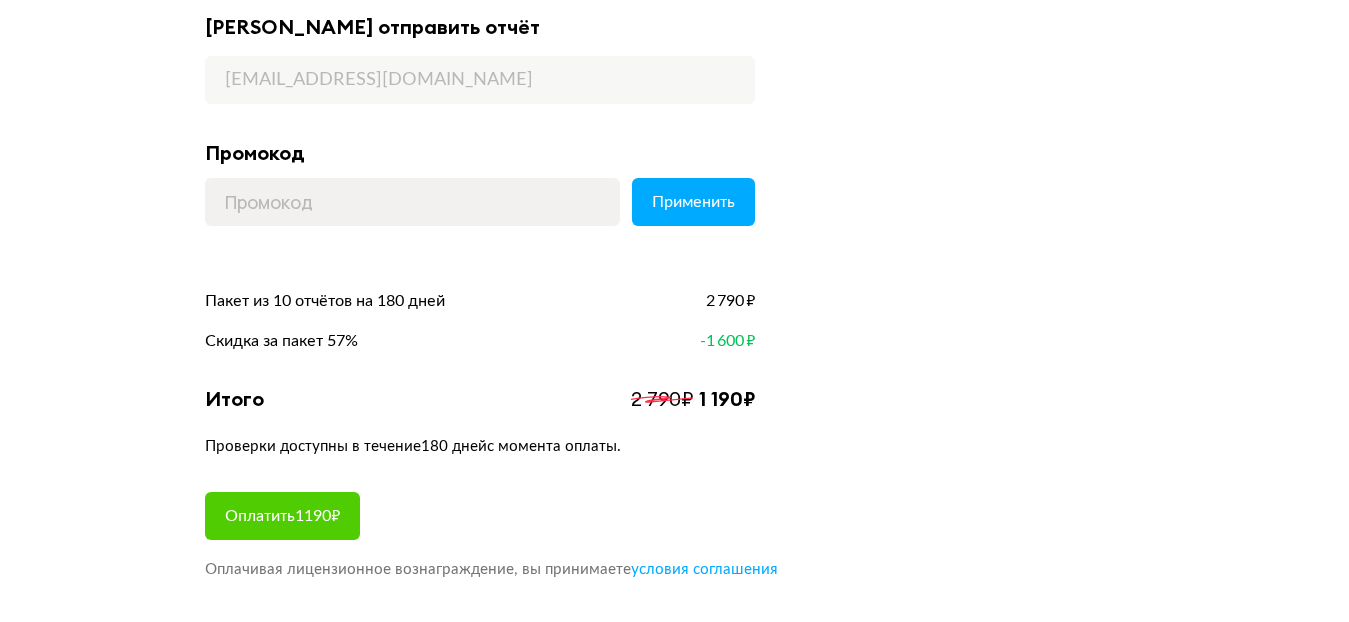scroll, scrollTop: 432, scrollLeft: 0, axis: vertical 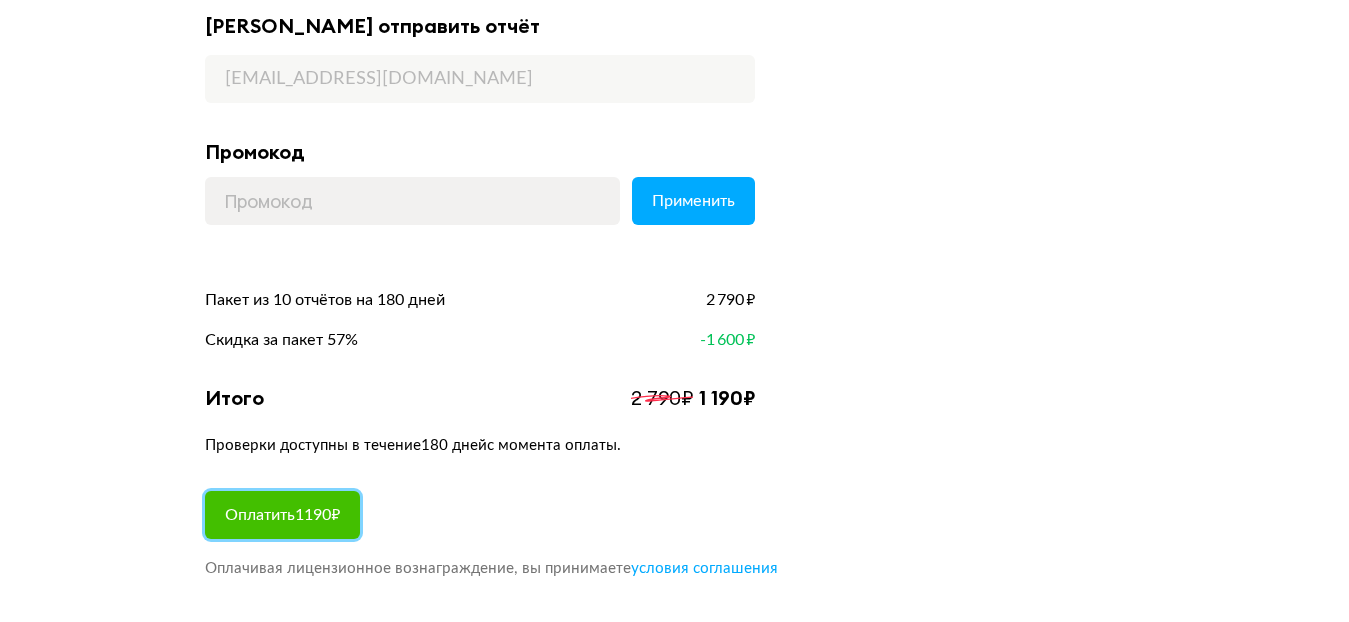 click on "Оплатить  1190  ₽" at bounding box center (282, 515) 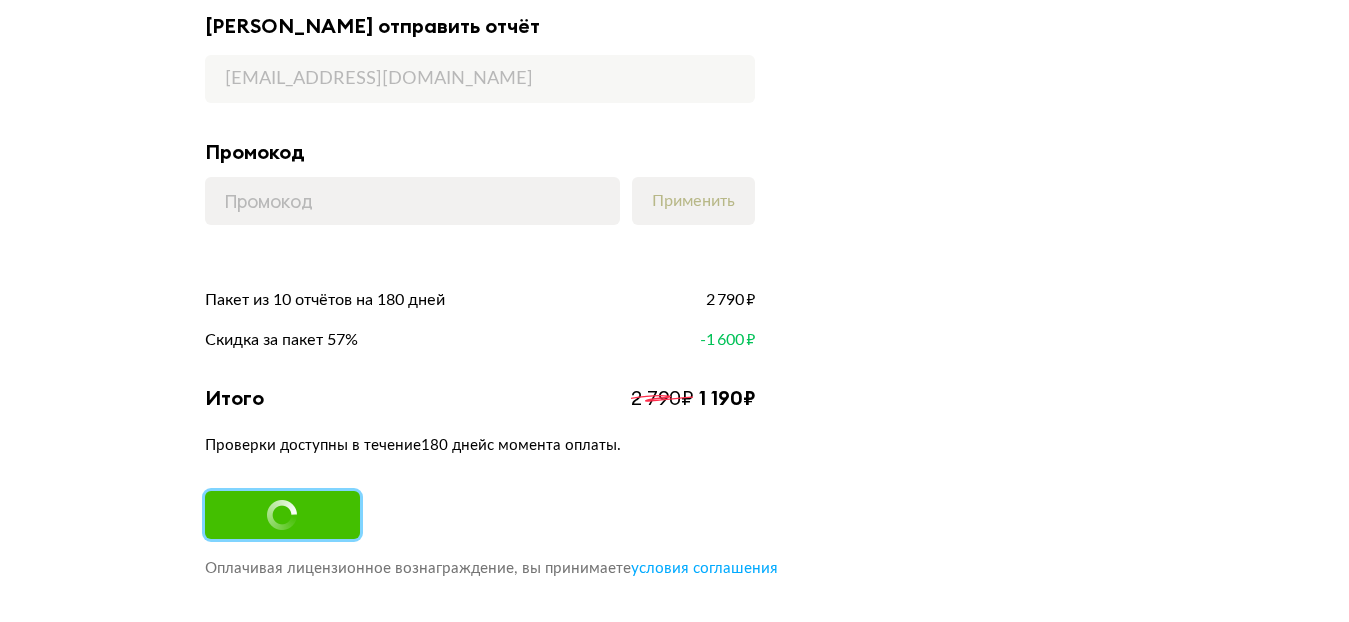 scroll, scrollTop: 0, scrollLeft: 0, axis: both 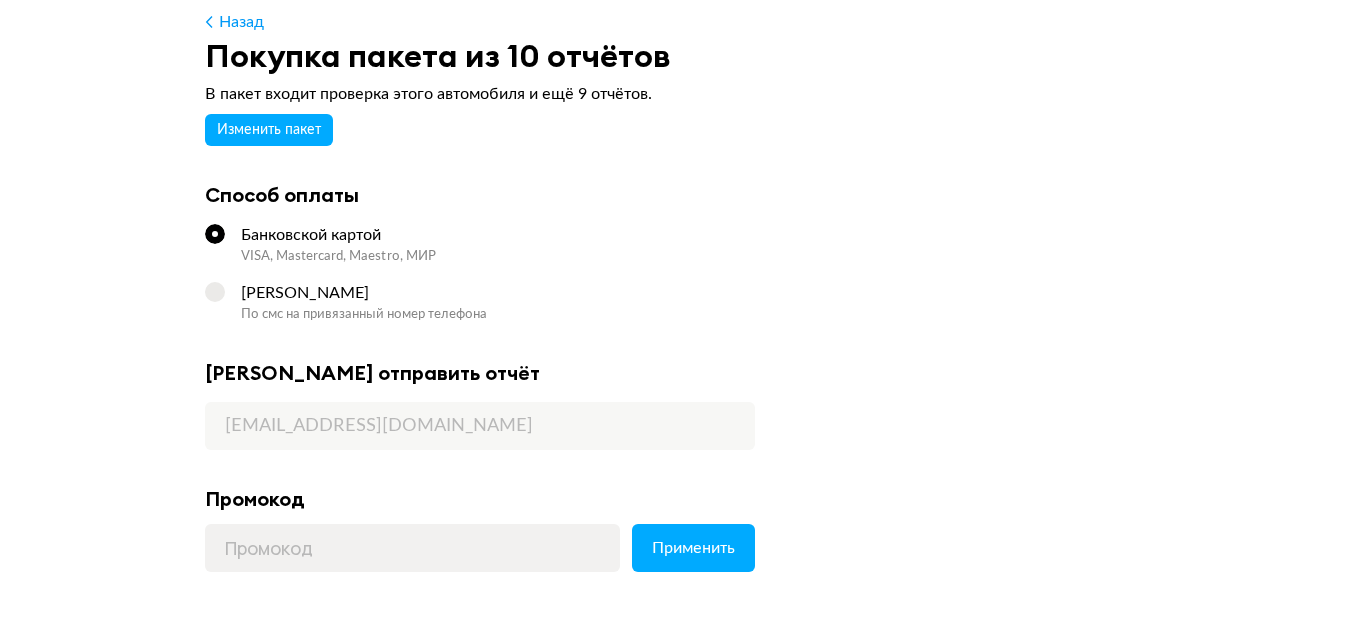 click at bounding box center [215, 292] 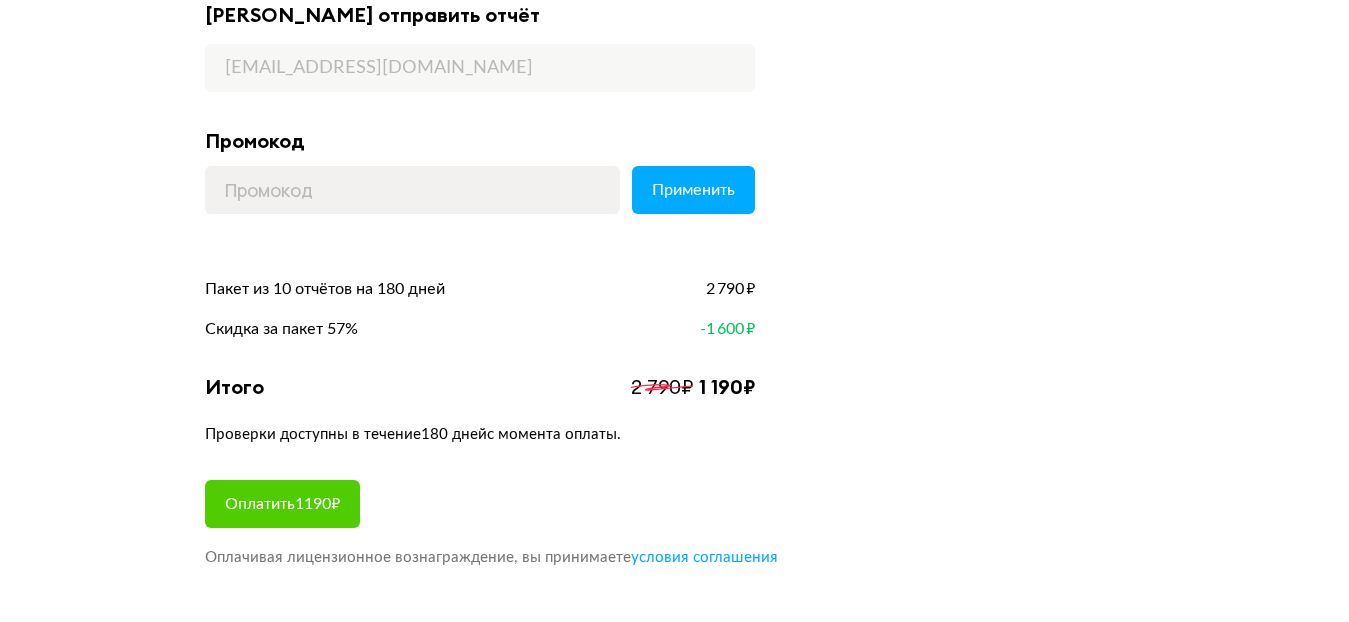 scroll, scrollTop: 466, scrollLeft: 0, axis: vertical 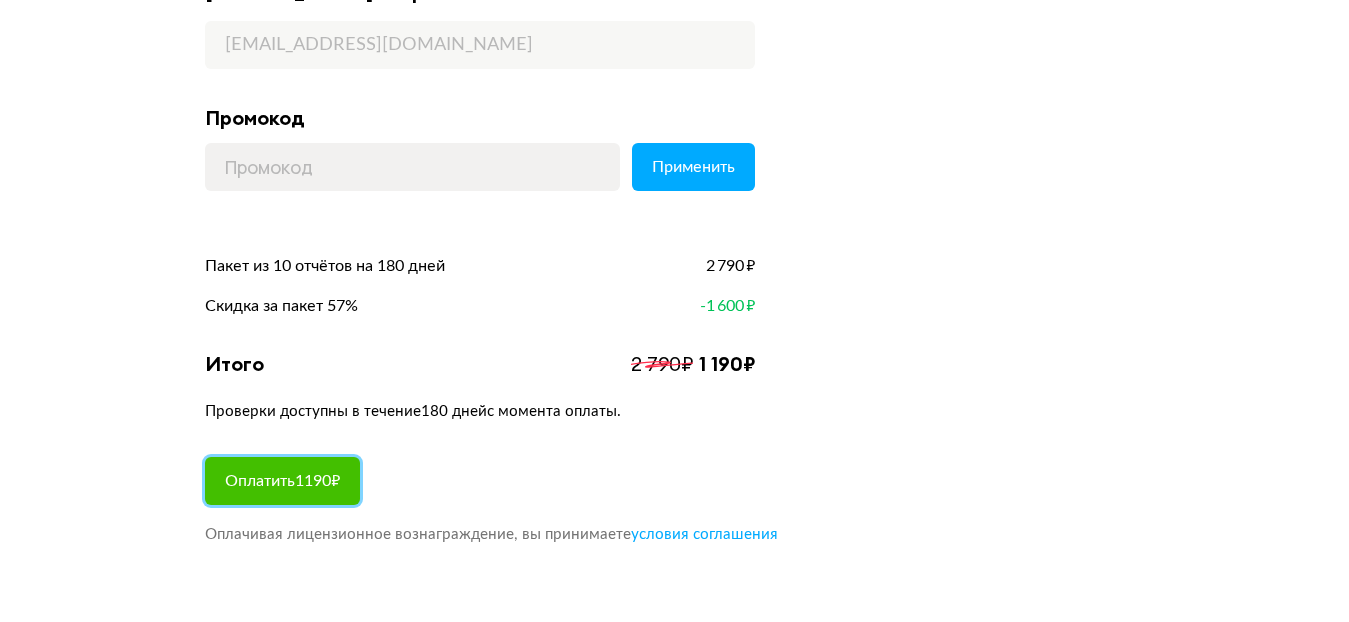 radio on "true" 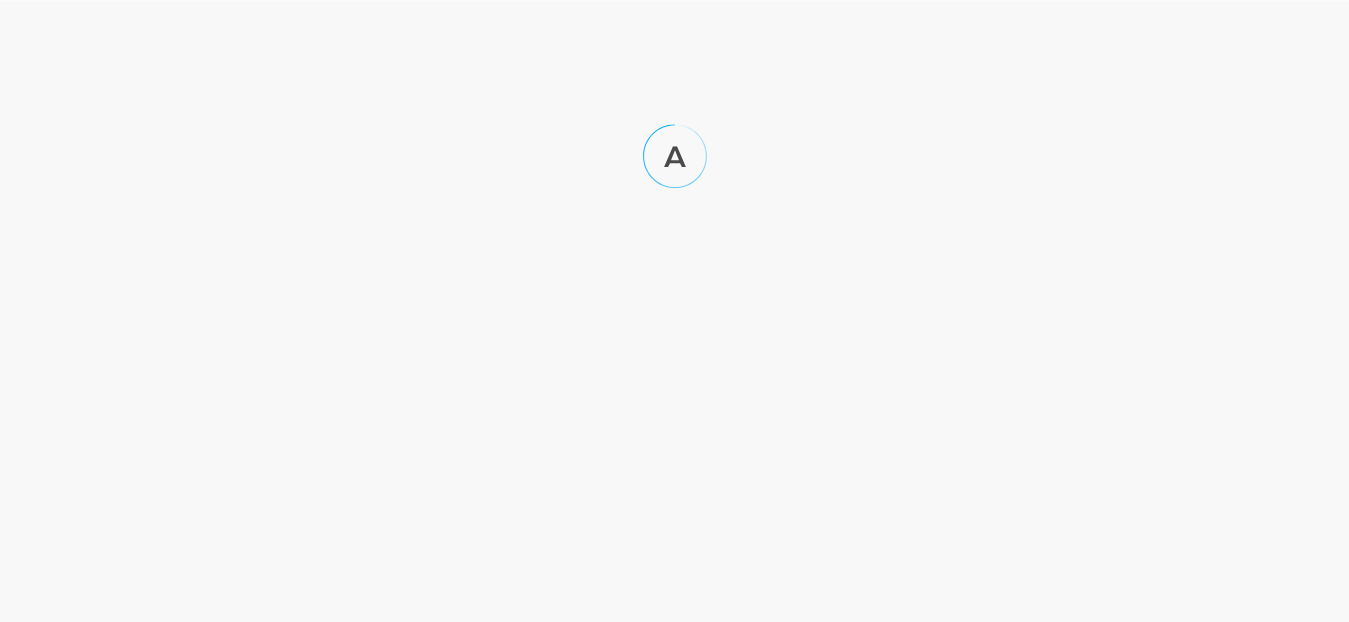 scroll, scrollTop: 0, scrollLeft: 0, axis: both 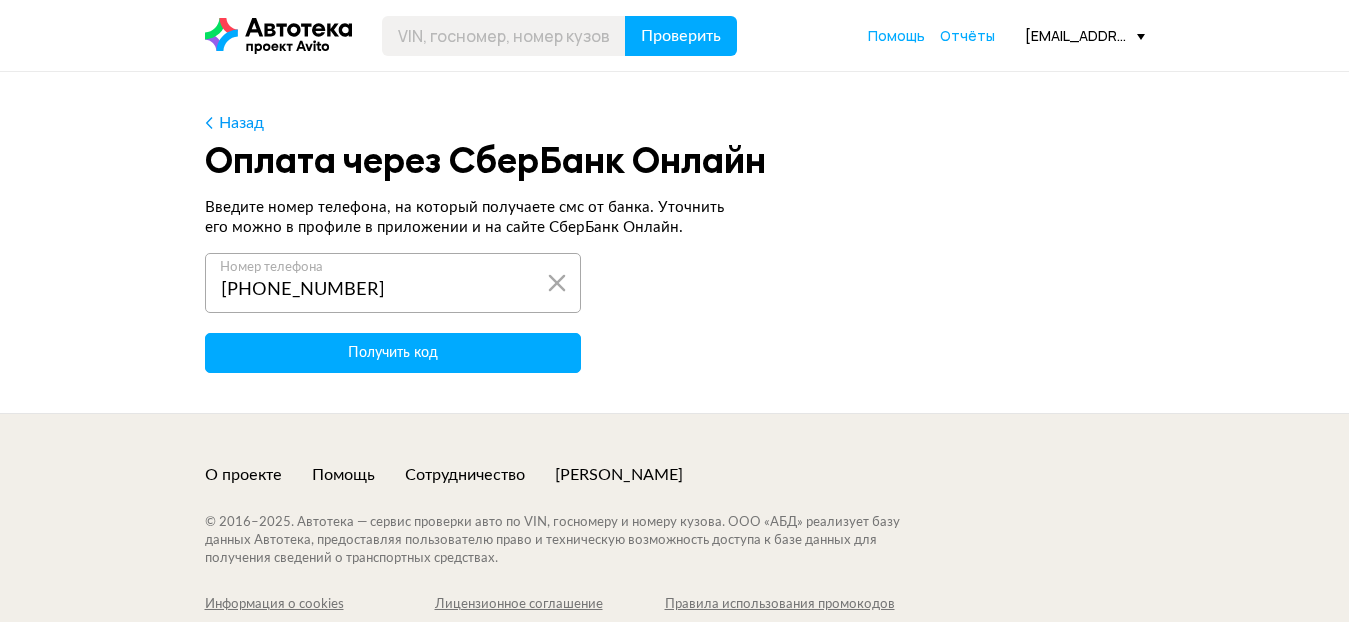type on "+7 928 344 58 09" 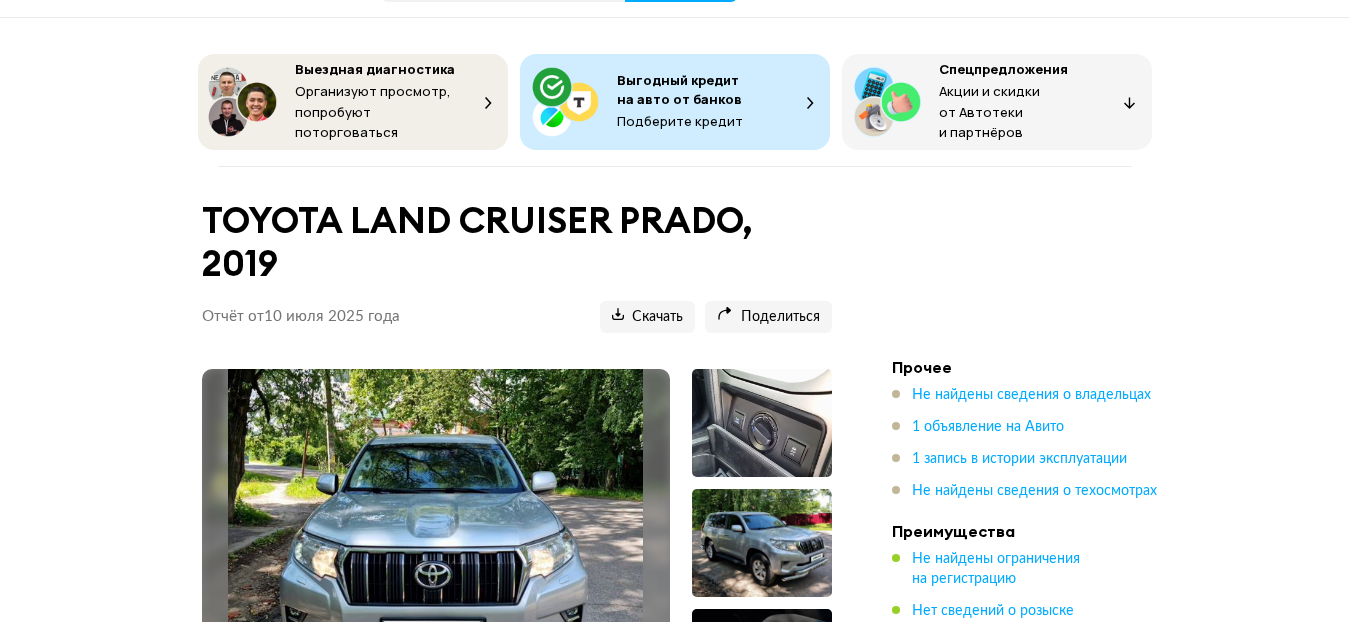 scroll, scrollTop: 0, scrollLeft: 0, axis: both 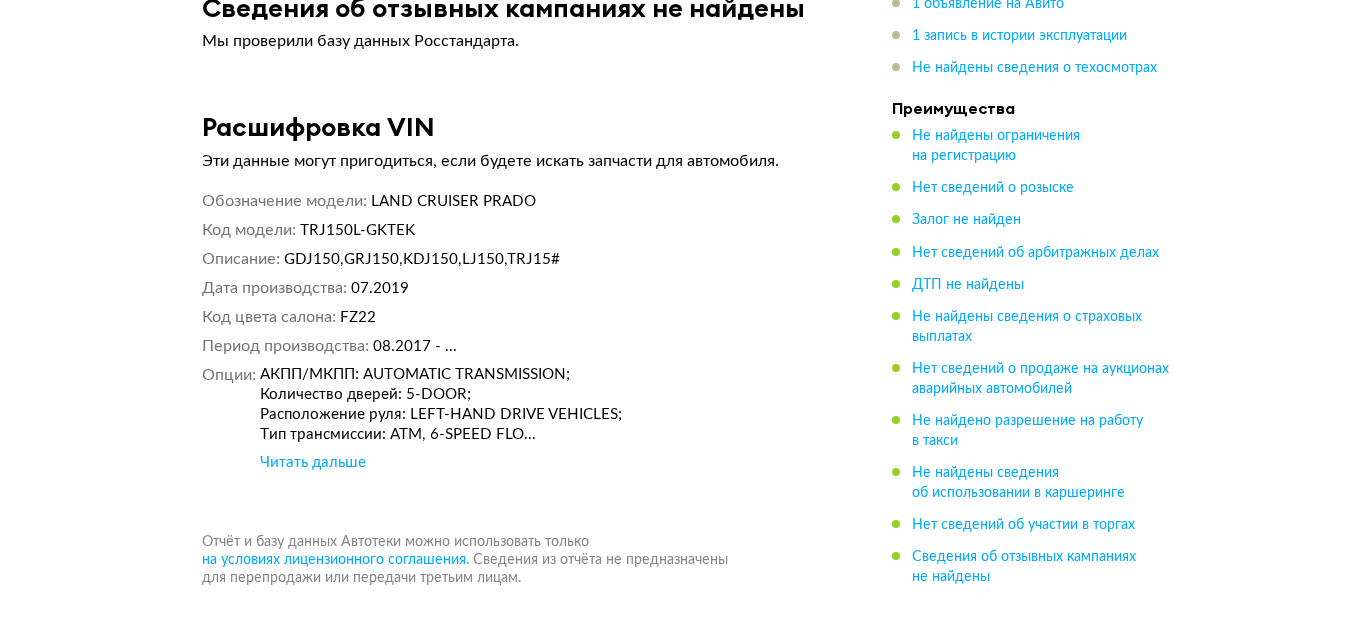 click on "Читать дальше" at bounding box center (313, 463) 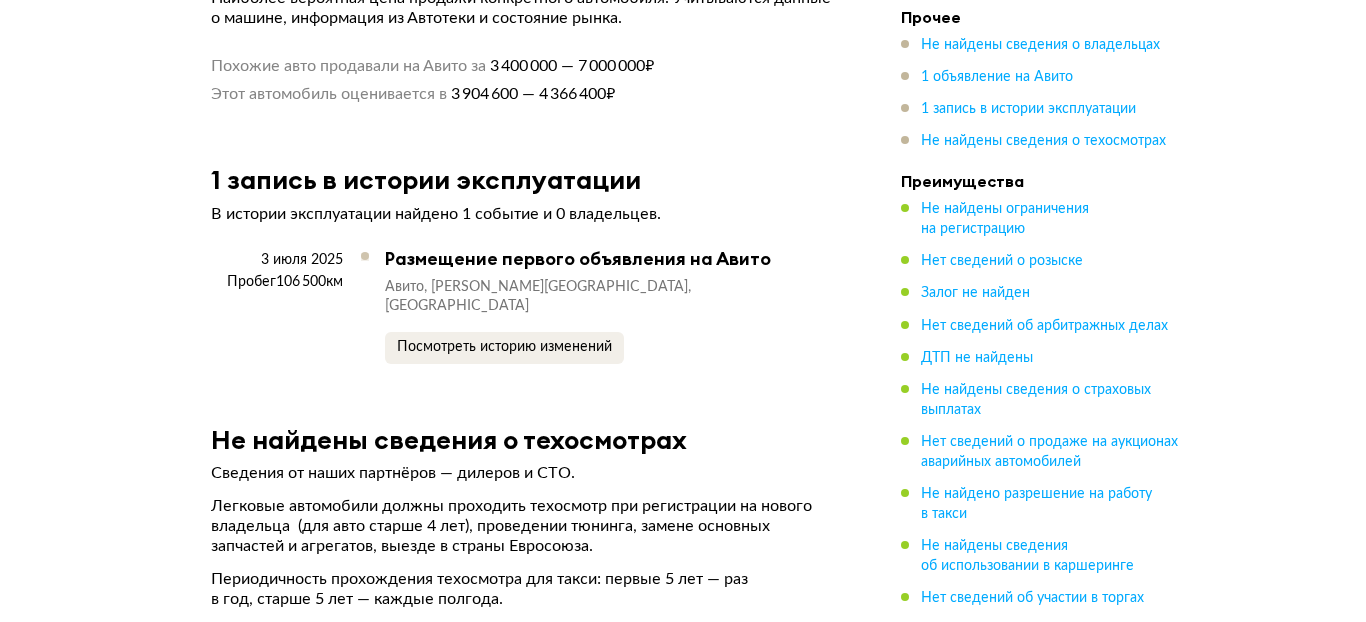 scroll, scrollTop: 4097, scrollLeft: 0, axis: vertical 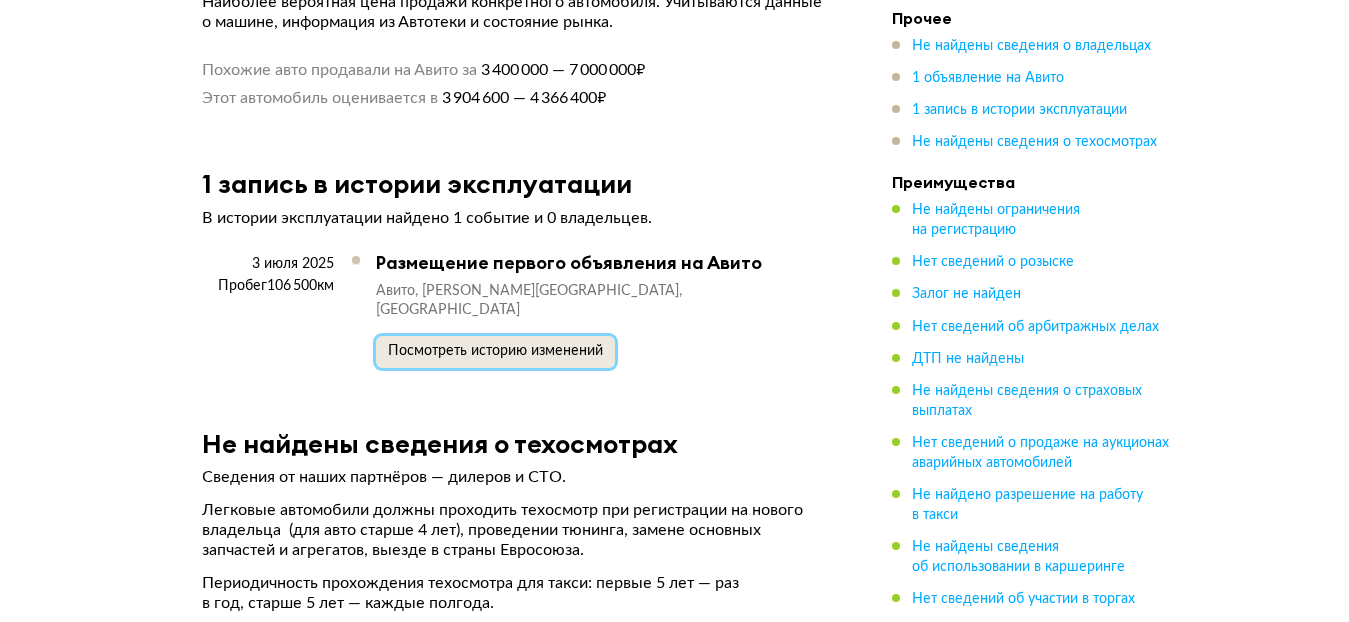 click on "Посмотреть историю изменений" at bounding box center (495, 351) 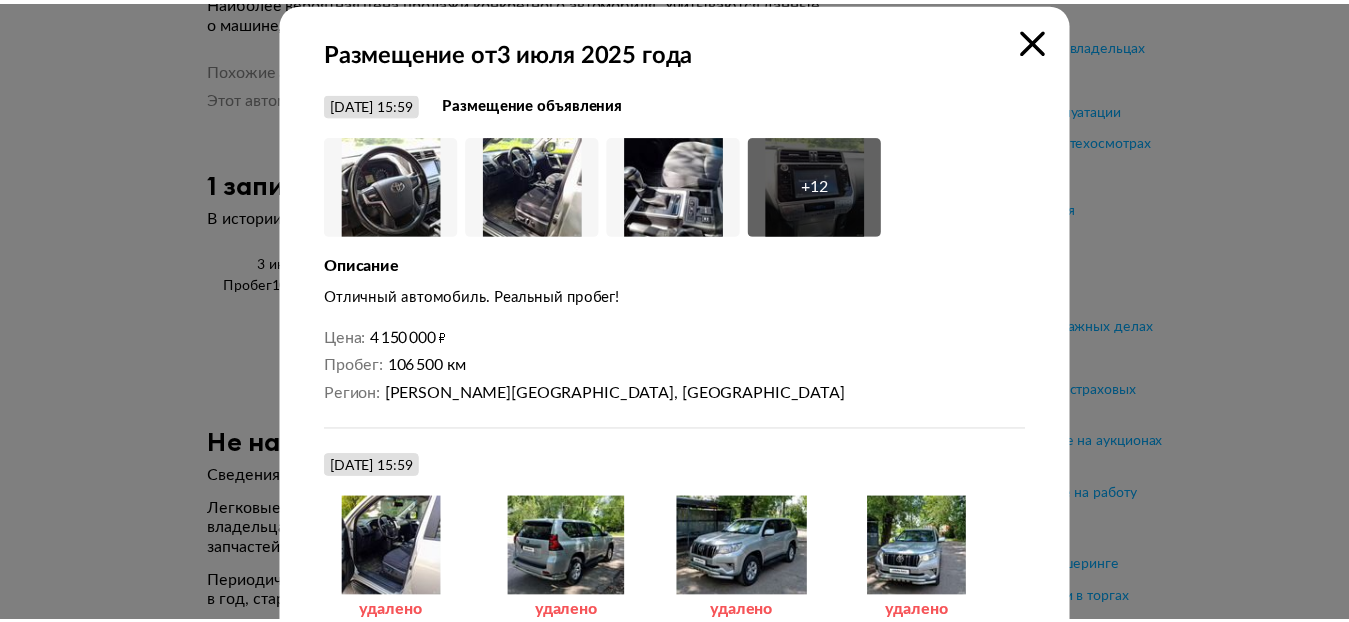 scroll, scrollTop: 0, scrollLeft: 0, axis: both 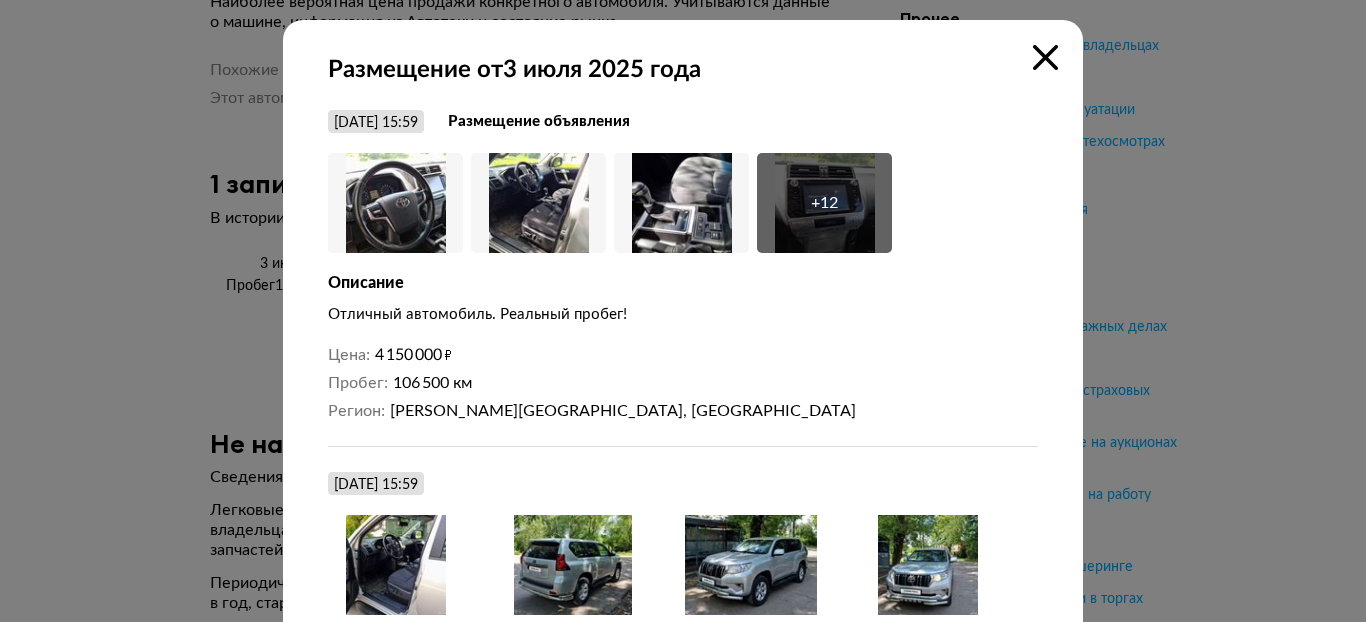 click at bounding box center [1045, 57] 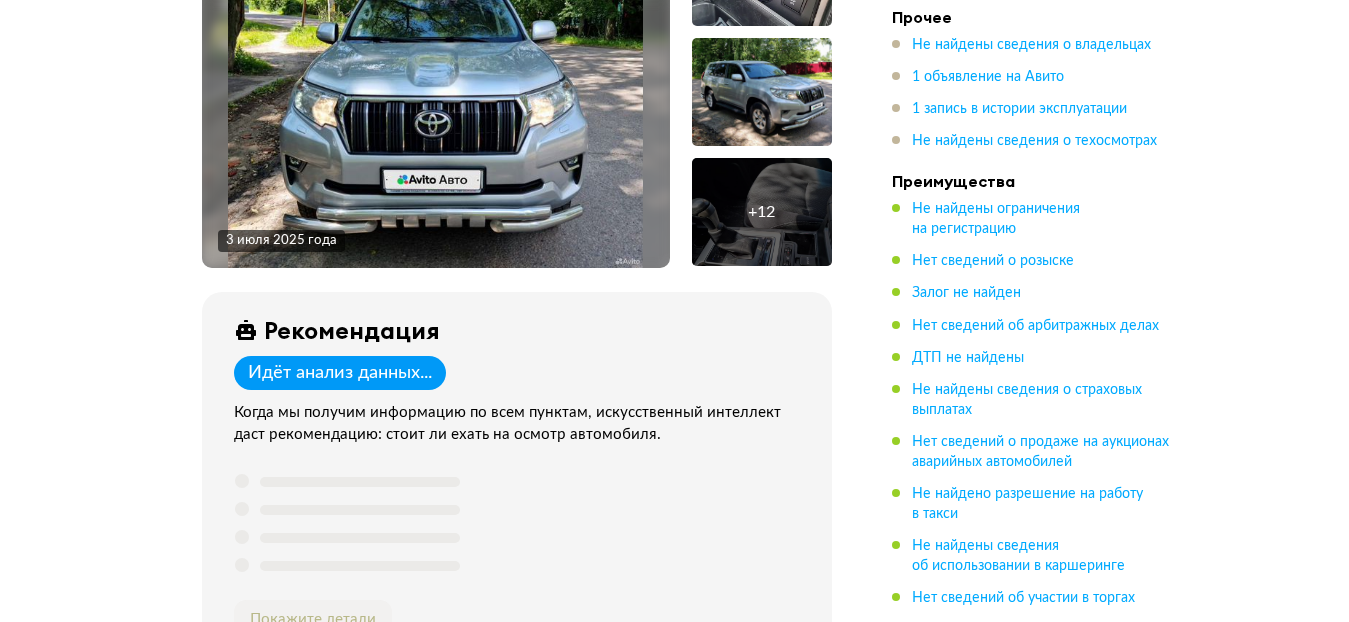 scroll, scrollTop: 483, scrollLeft: 0, axis: vertical 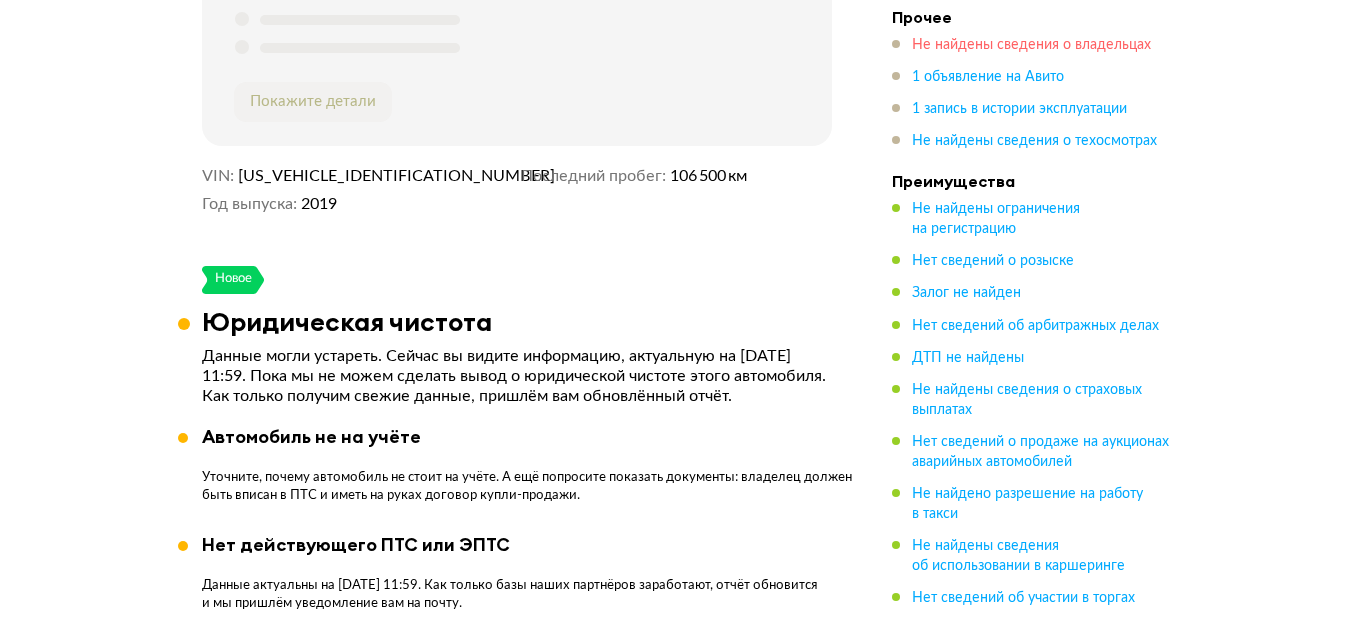 click on "Не найдены сведения о владельцах" at bounding box center [1031, 46] 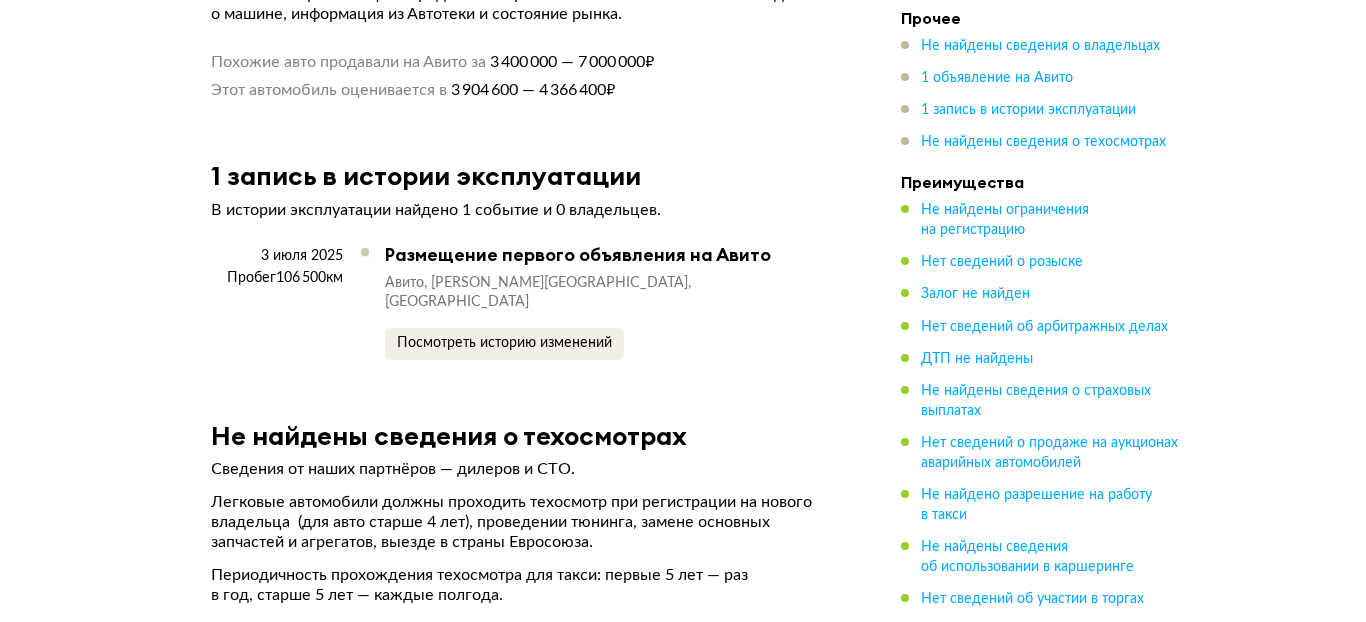 scroll, scrollTop: 3519, scrollLeft: 0, axis: vertical 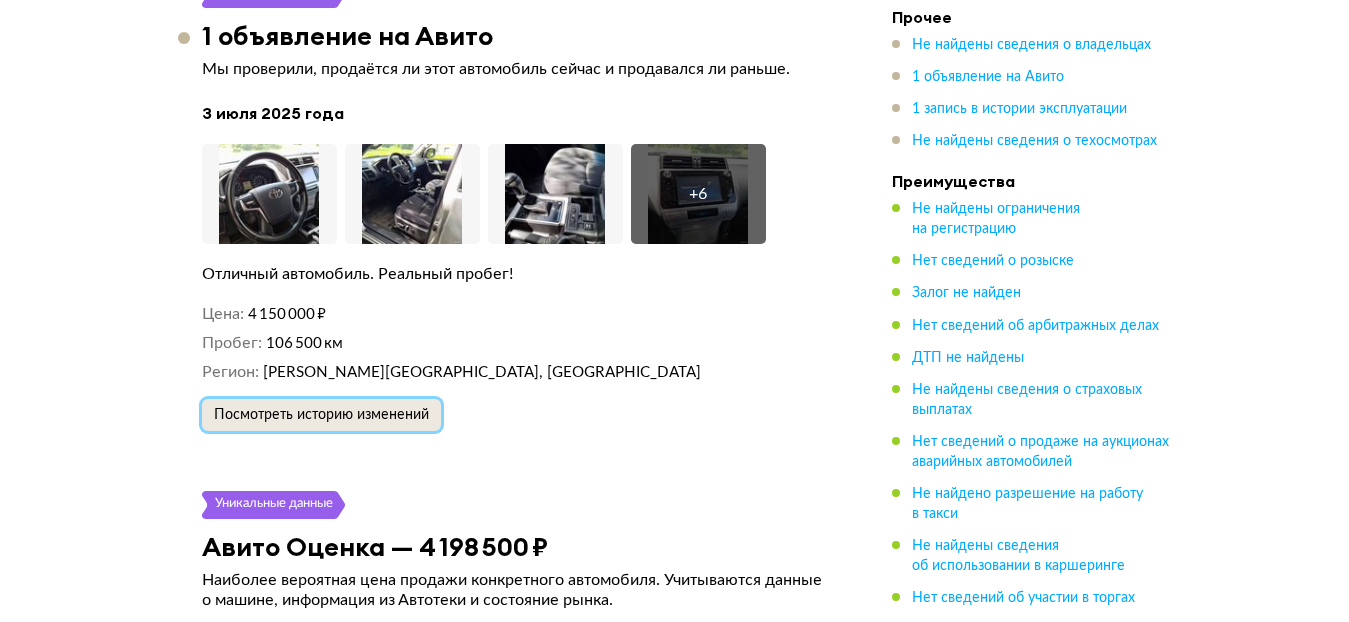 click on "Посмотреть историю изменений" at bounding box center (321, 415) 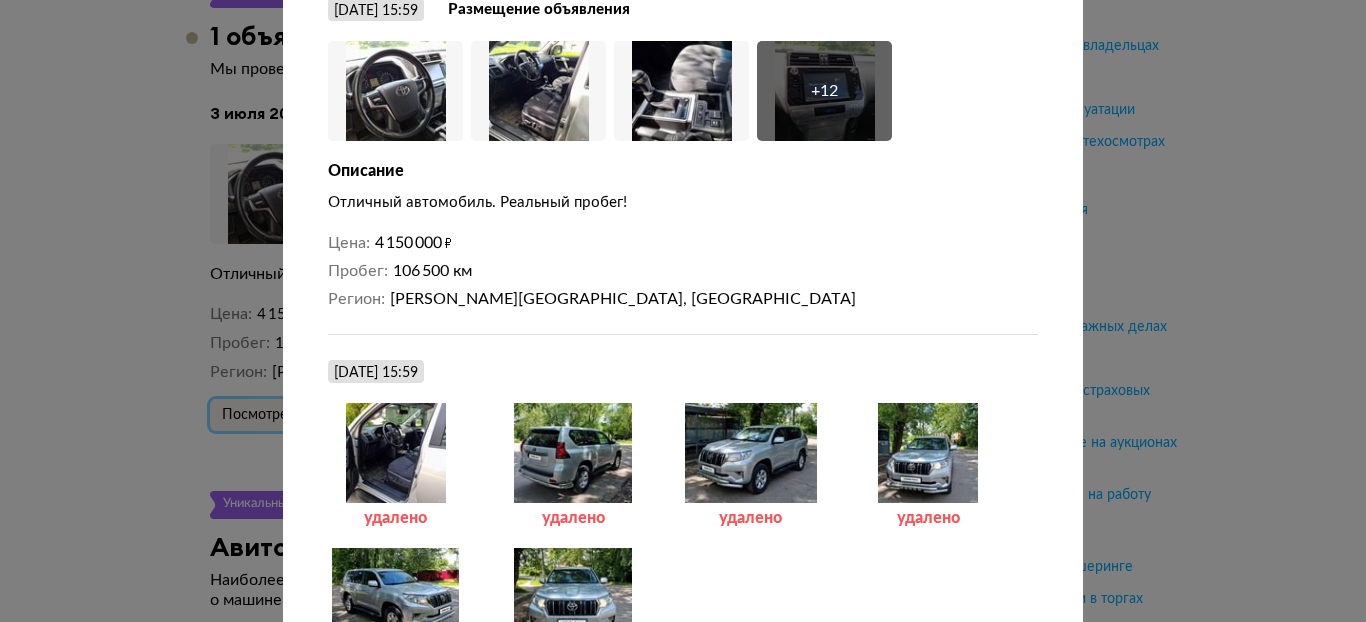 scroll, scrollTop: 67, scrollLeft: 0, axis: vertical 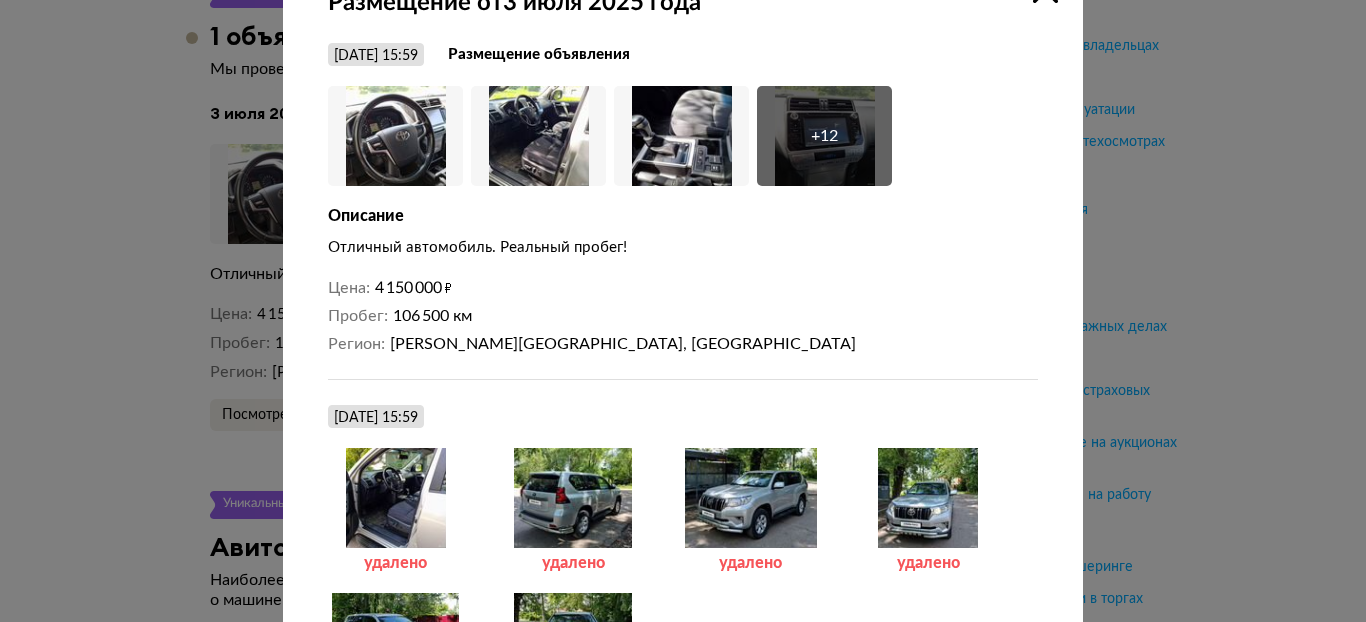 click on "+ 12" at bounding box center [824, 136] 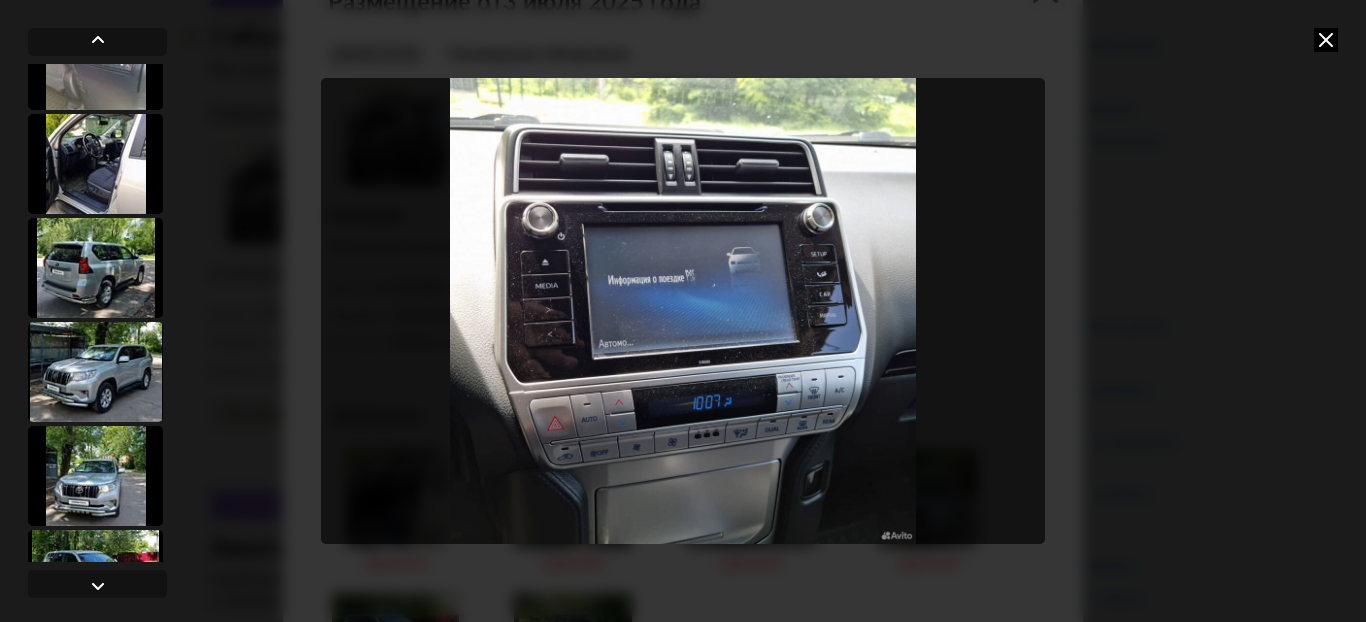 scroll, scrollTop: 972, scrollLeft: 0, axis: vertical 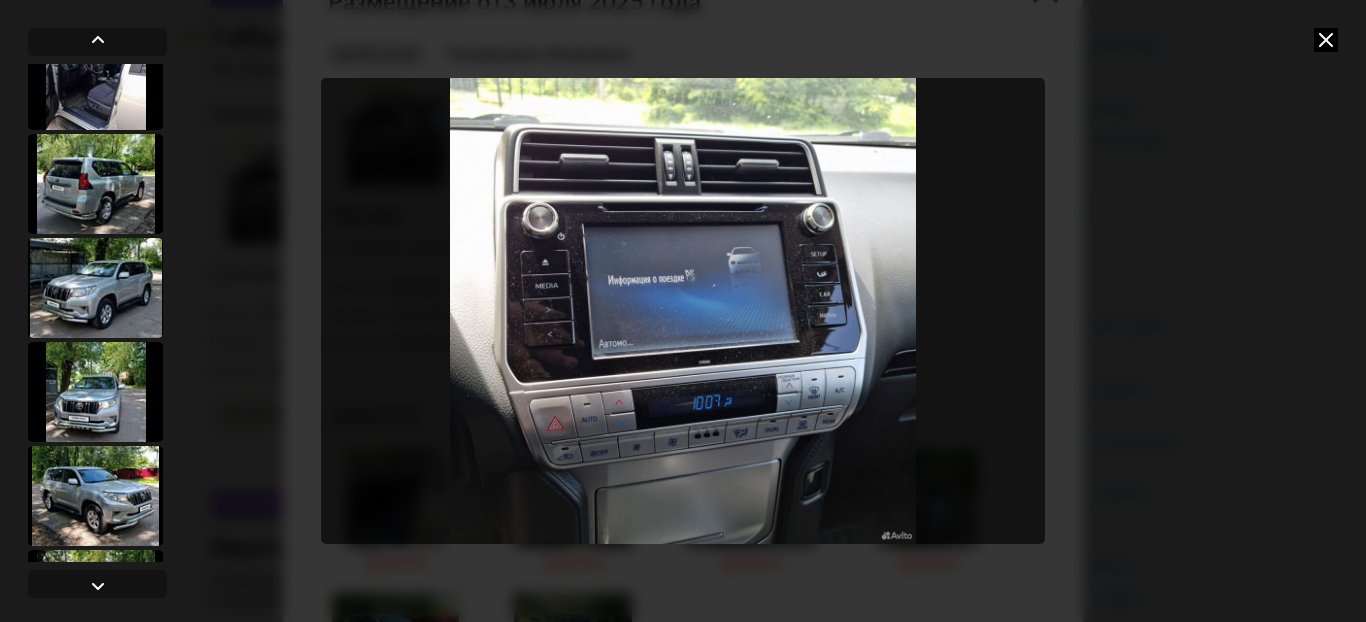 click at bounding box center [95, 392] 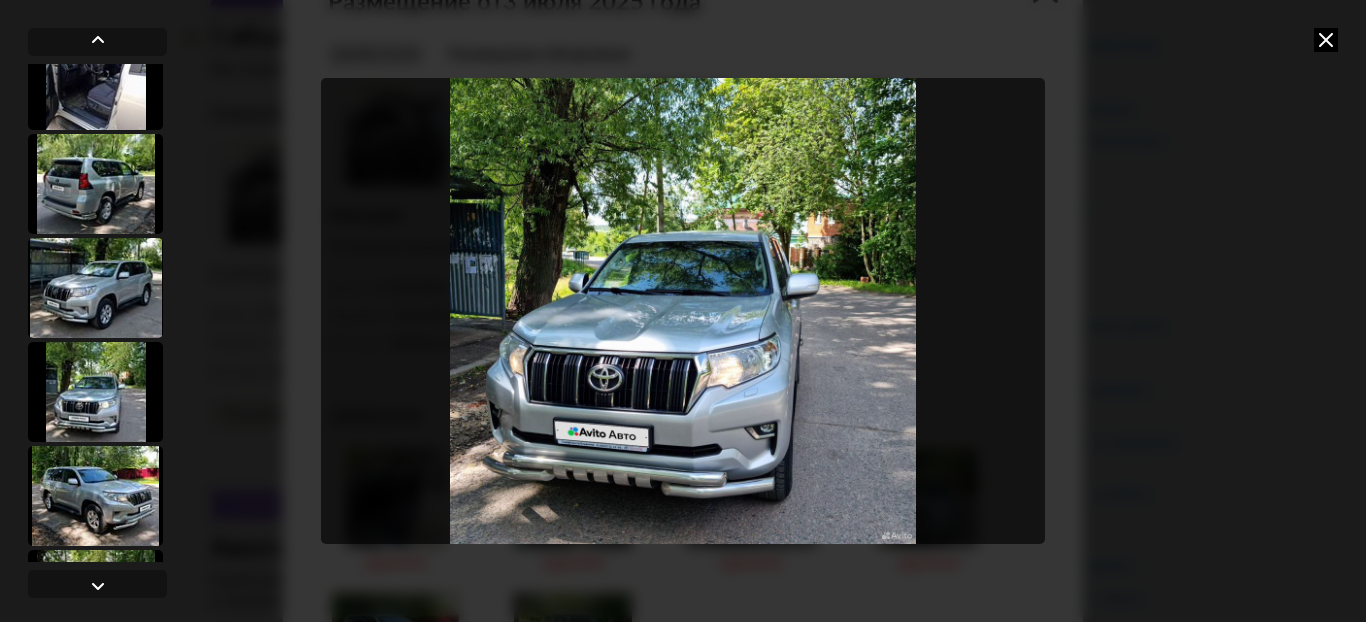 scroll, scrollTop: 970, scrollLeft: 0, axis: vertical 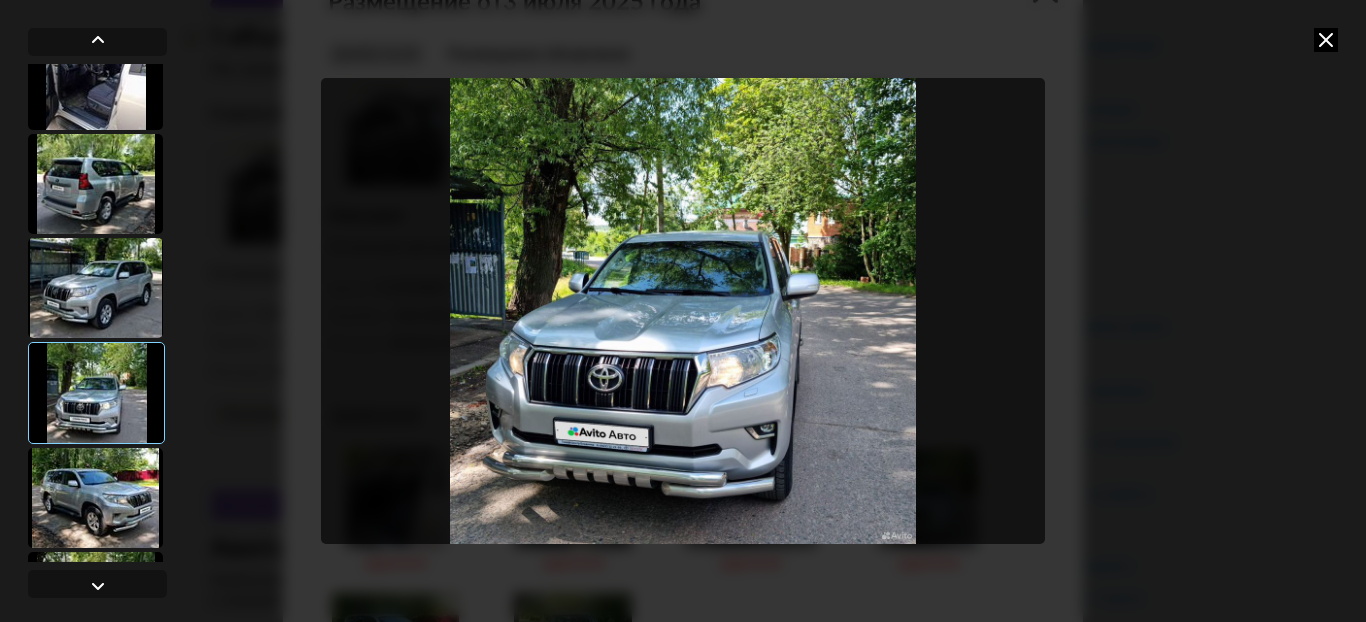 click at bounding box center [95, 498] 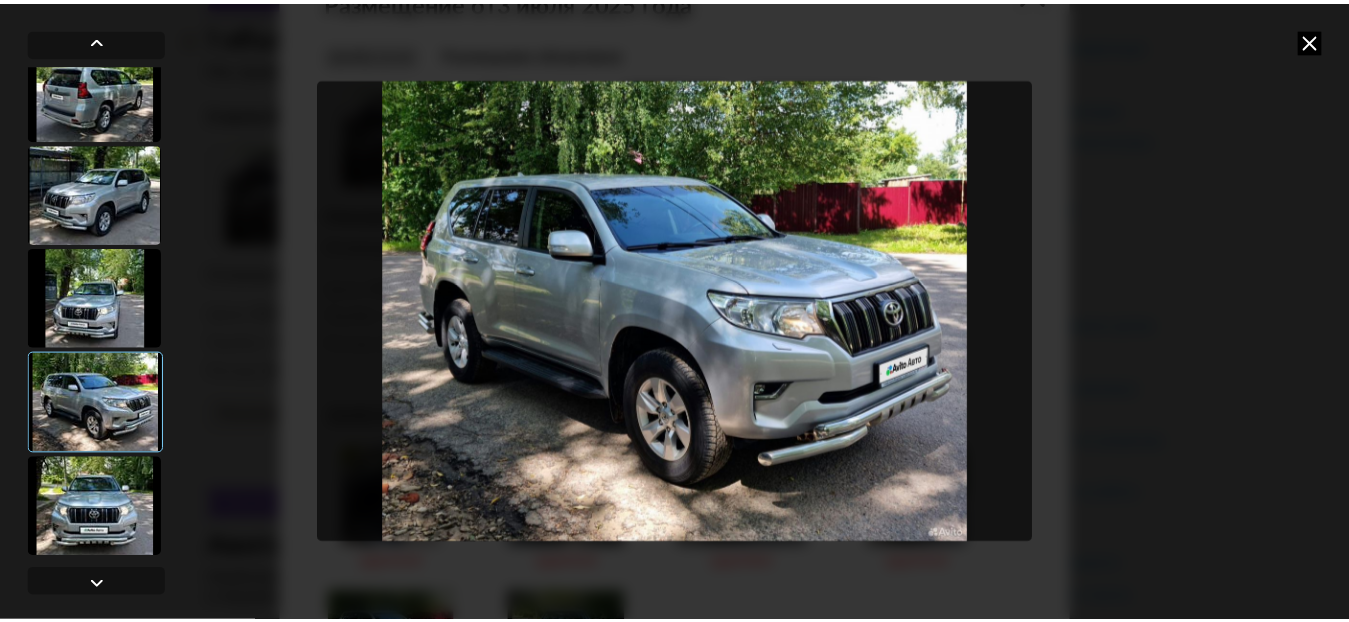 scroll, scrollTop: 1081, scrollLeft: 0, axis: vertical 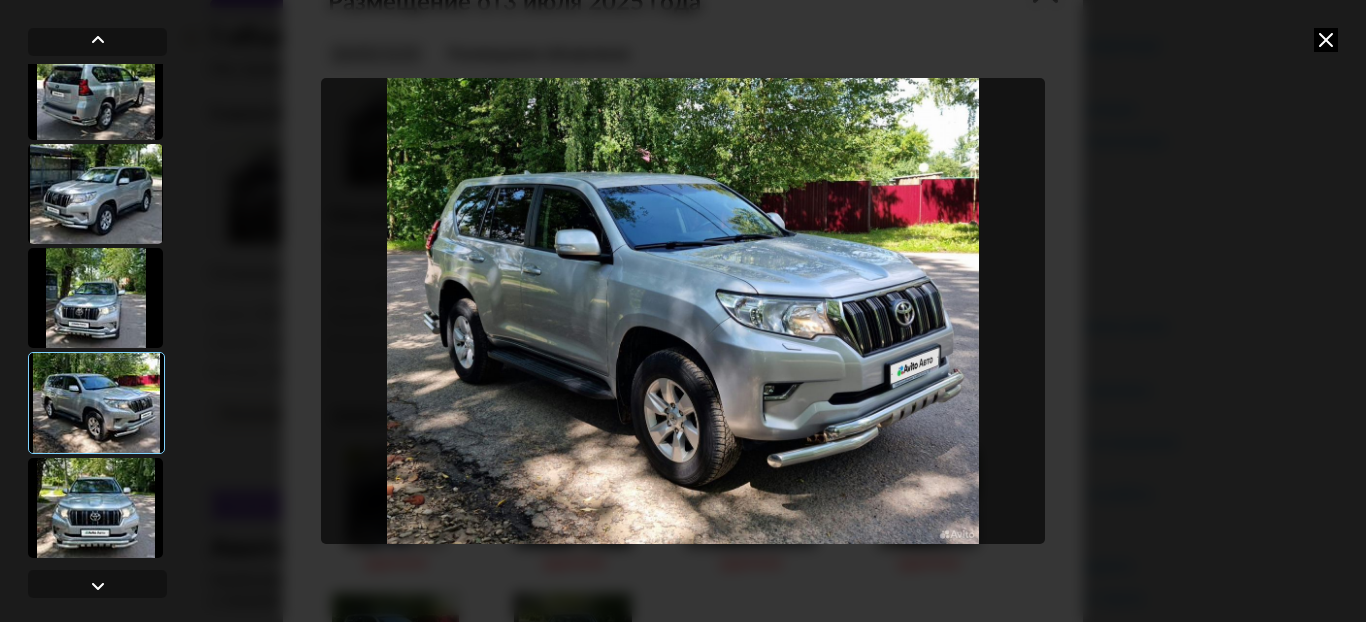 click at bounding box center (1326, 40) 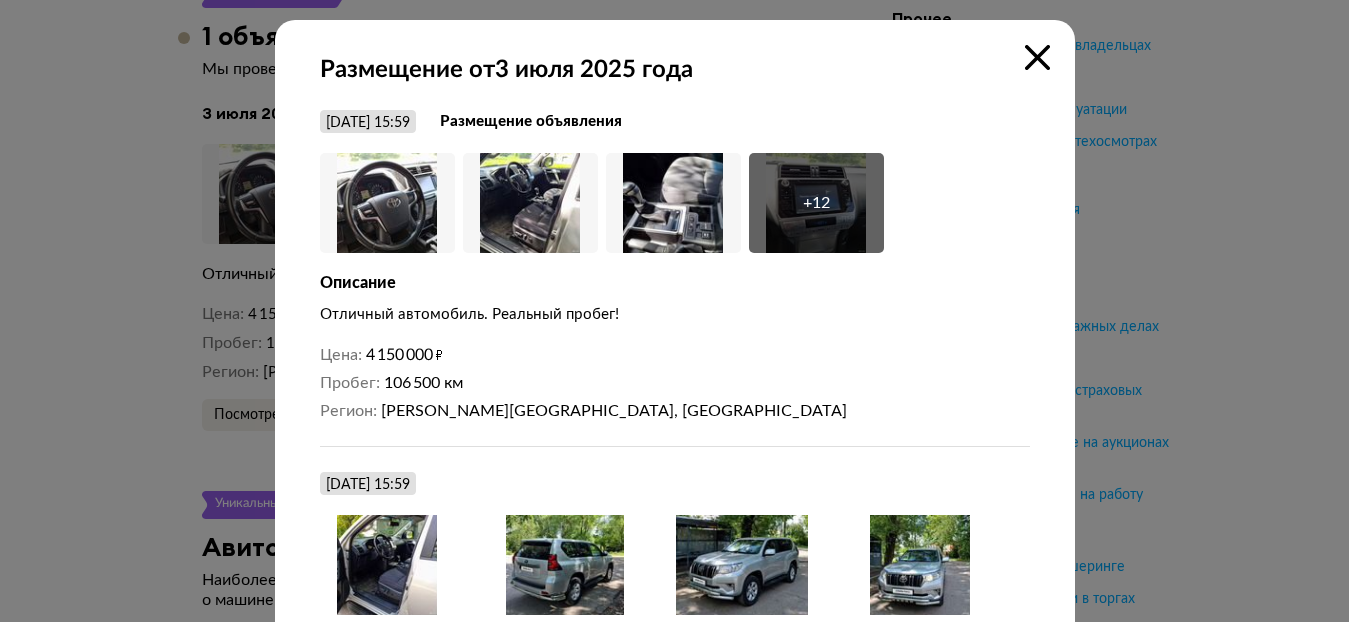 scroll, scrollTop: 241, scrollLeft: 0, axis: vertical 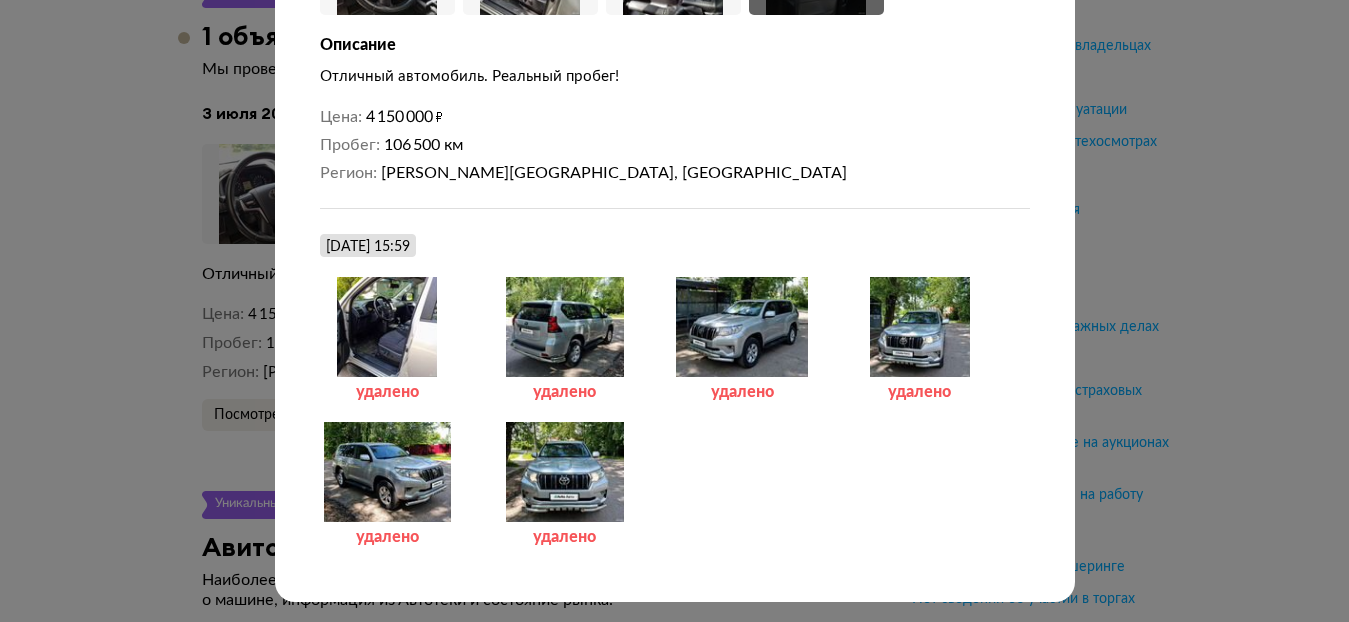 drag, startPoint x: 905, startPoint y: 325, endPoint x: 905, endPoint y: 219, distance: 106 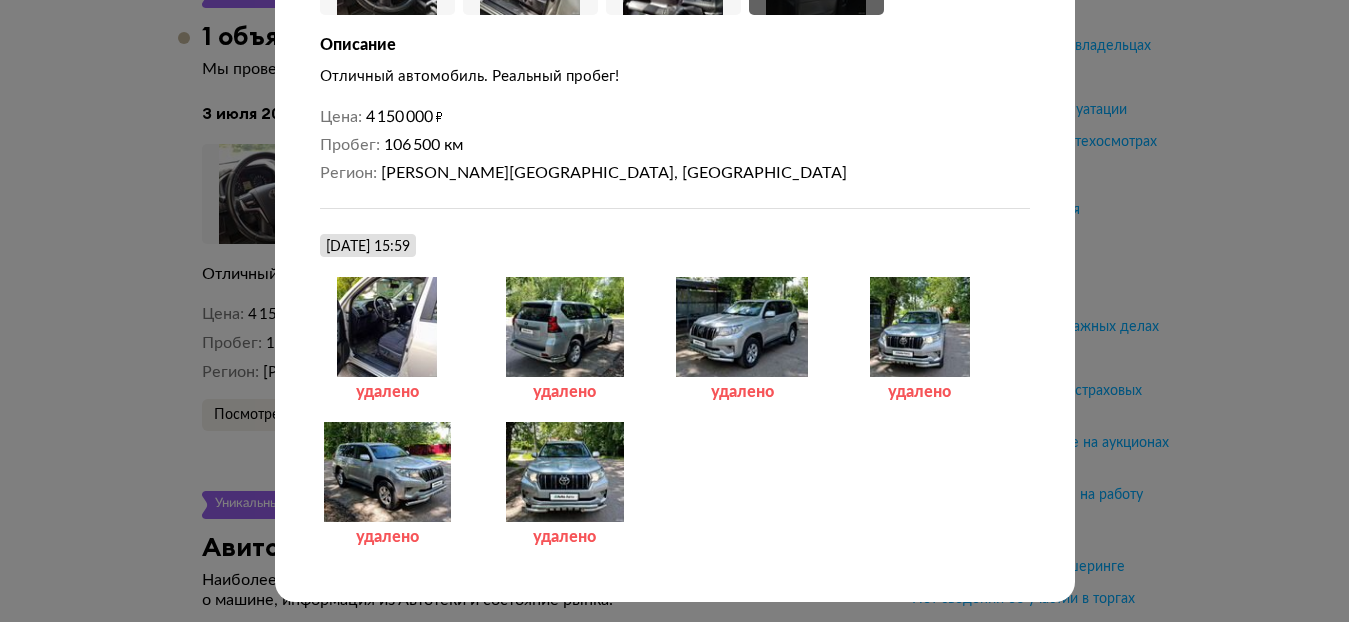 click on "3 июля 2025 г. 15:59 удалено удалено удалено удалено удалено удалено" at bounding box center [675, 387] 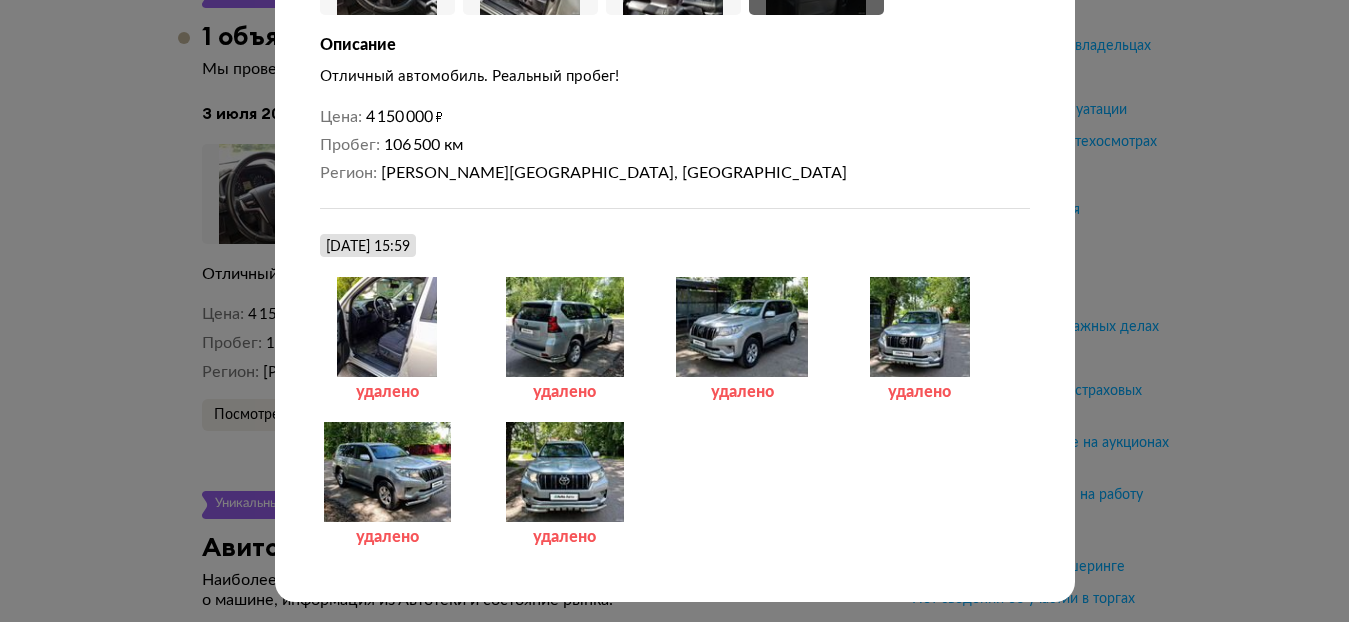 scroll, scrollTop: 23, scrollLeft: 0, axis: vertical 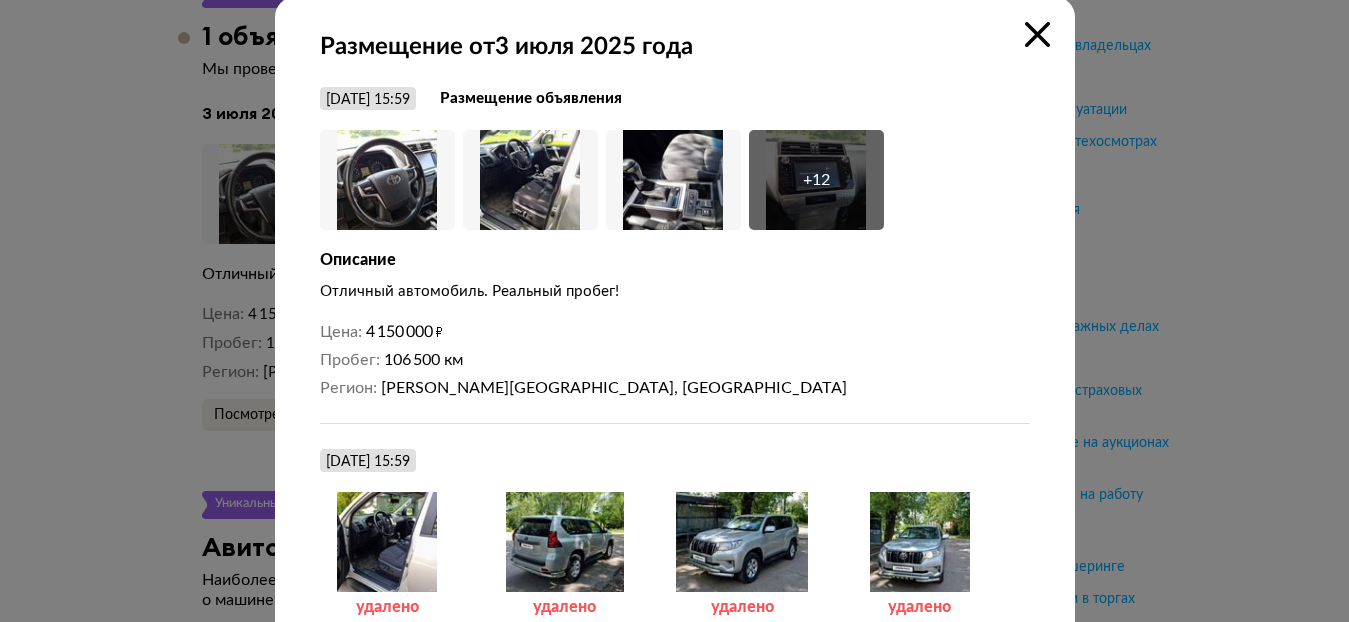 click at bounding box center (1037, 34) 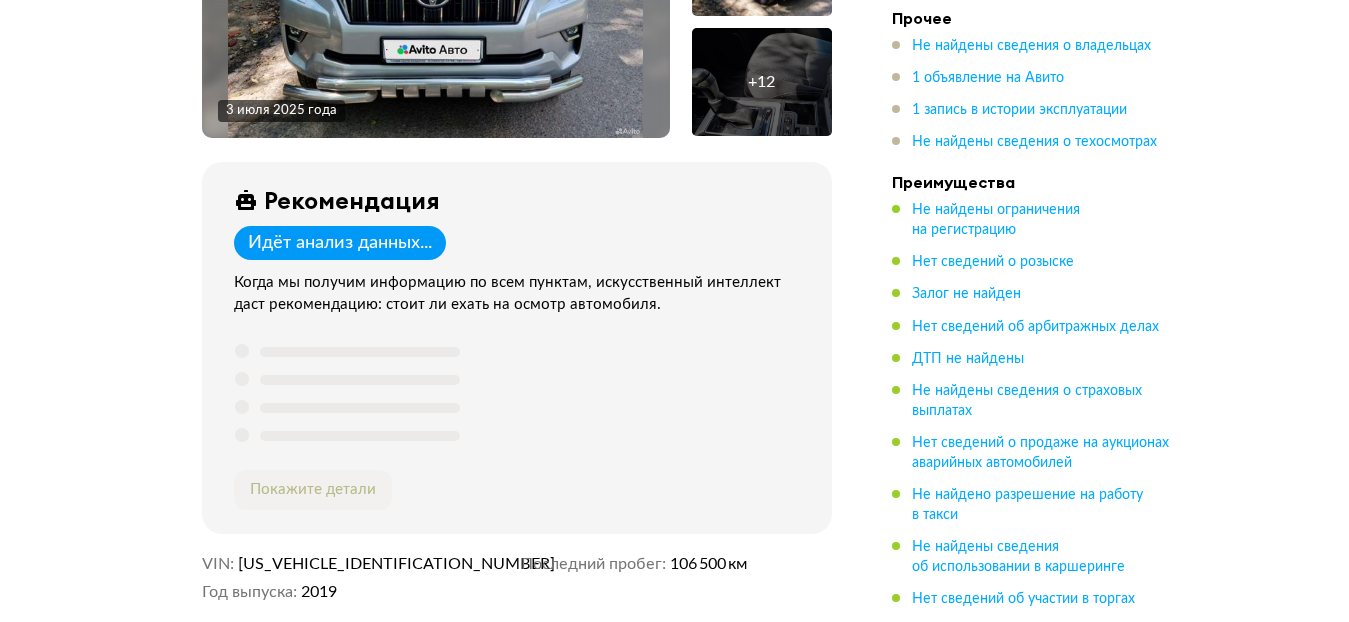 scroll, scrollTop: 605, scrollLeft: 0, axis: vertical 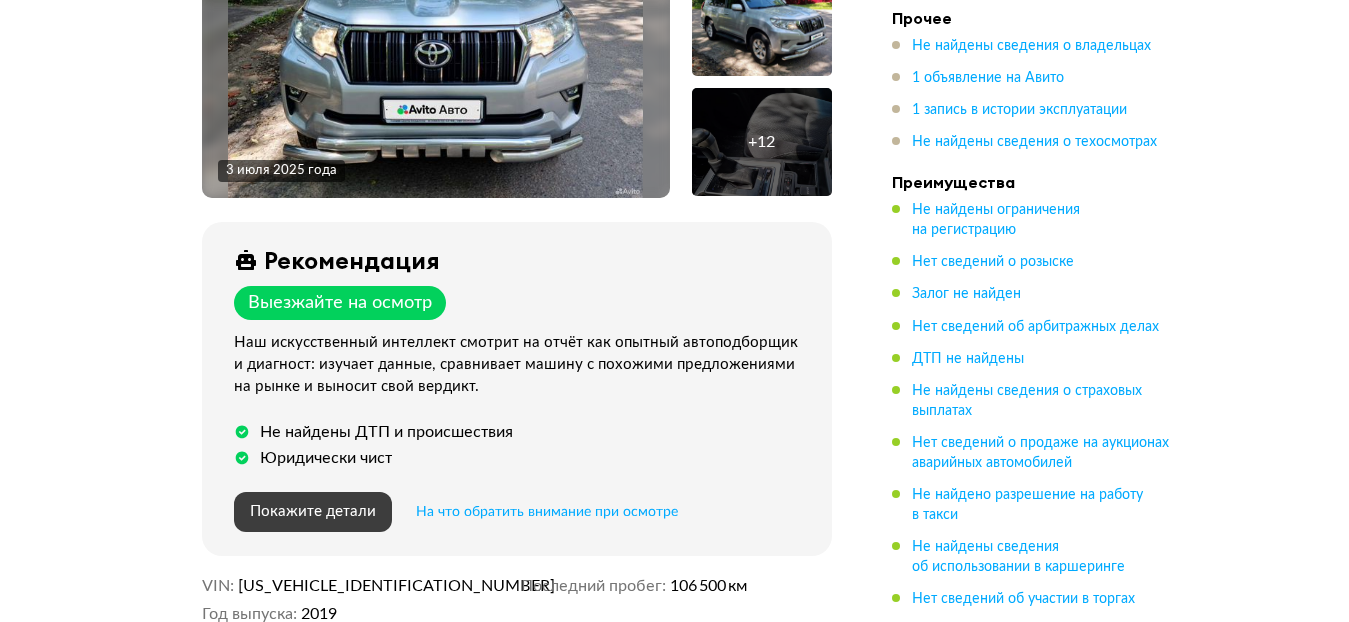 click on "Покажите детали" at bounding box center (313, 511) 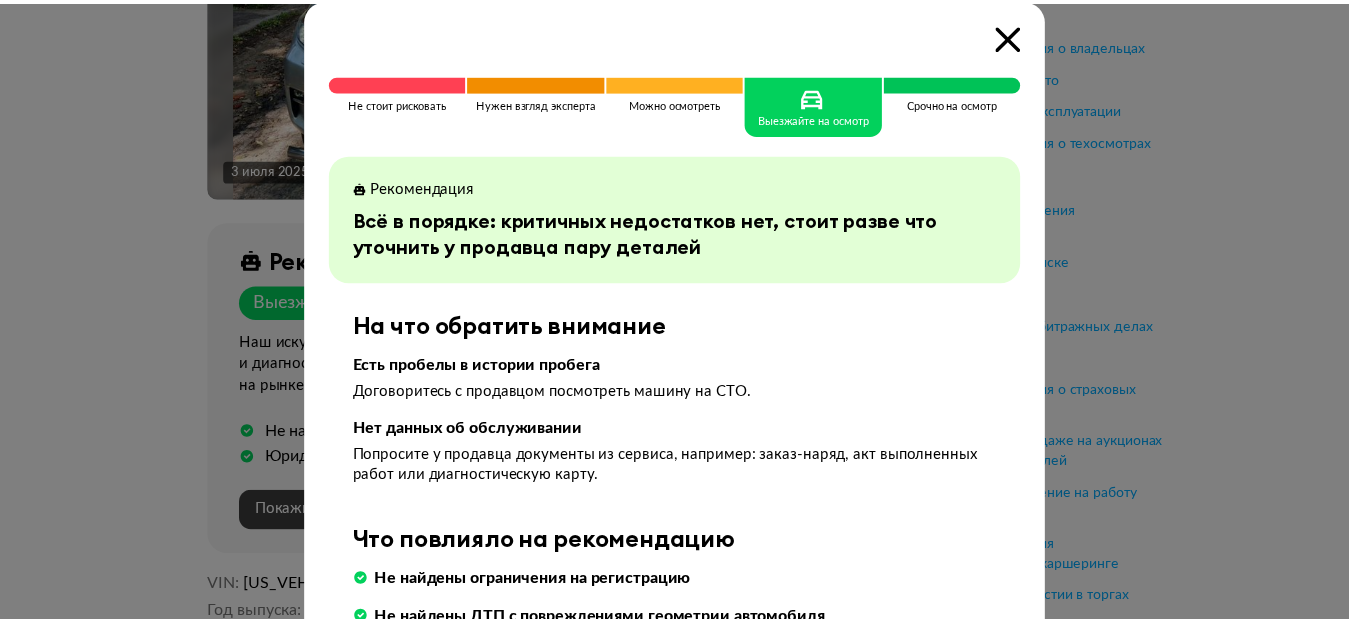 scroll, scrollTop: 0, scrollLeft: 0, axis: both 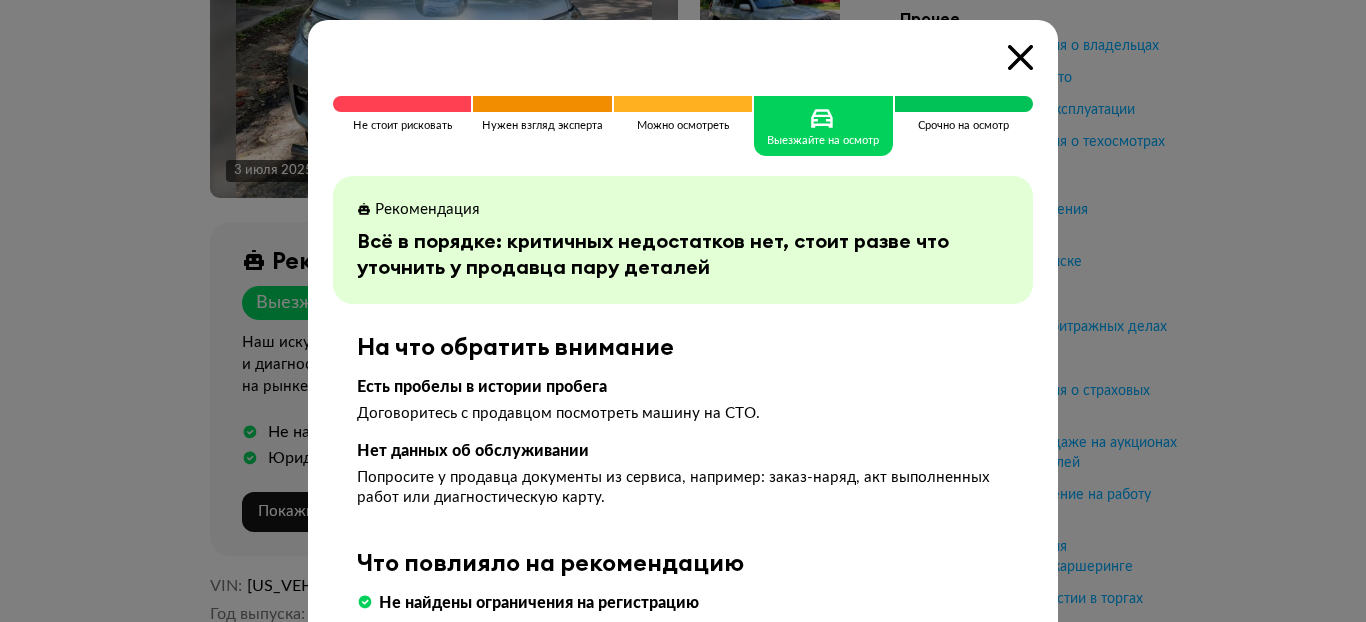 click at bounding box center [1020, 57] 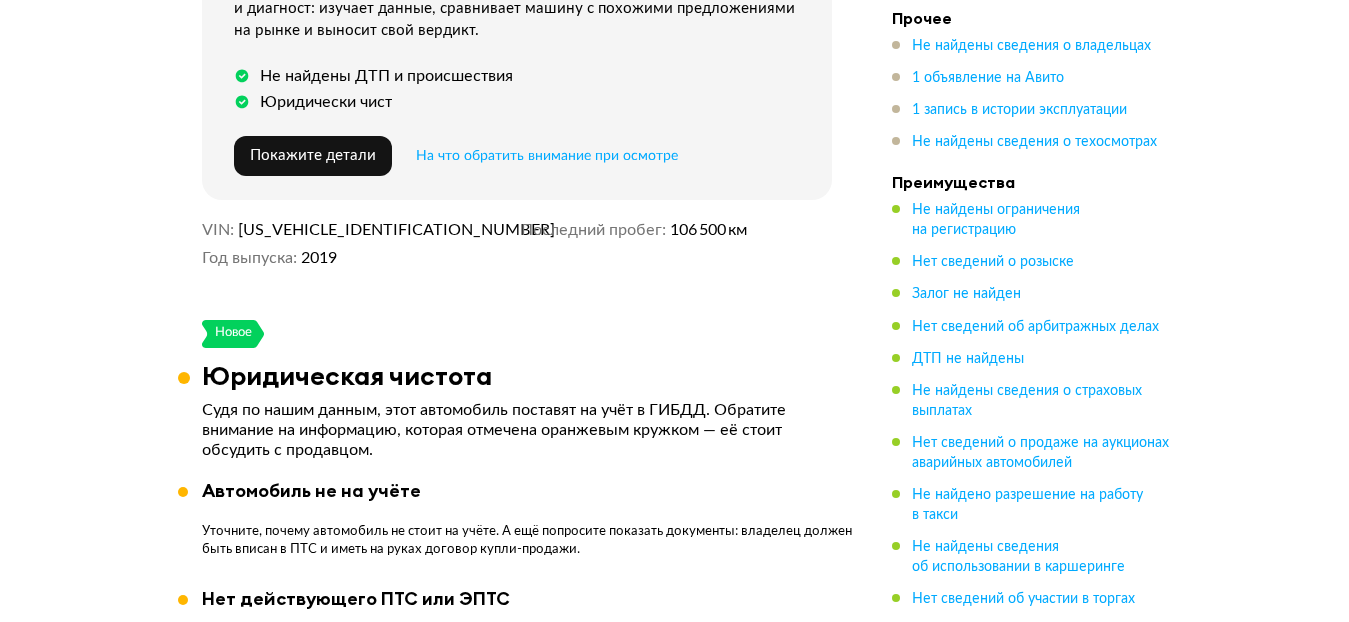 scroll, scrollTop: 1048, scrollLeft: 0, axis: vertical 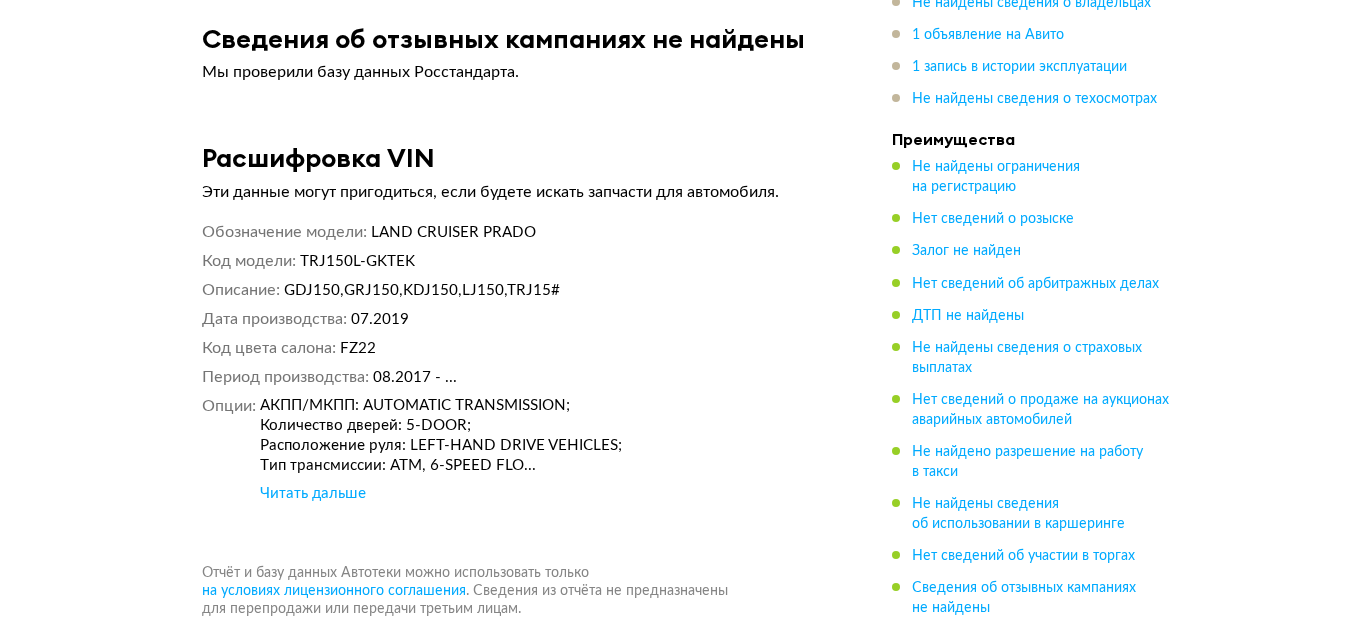 click on "Читать дальше" at bounding box center (313, 494) 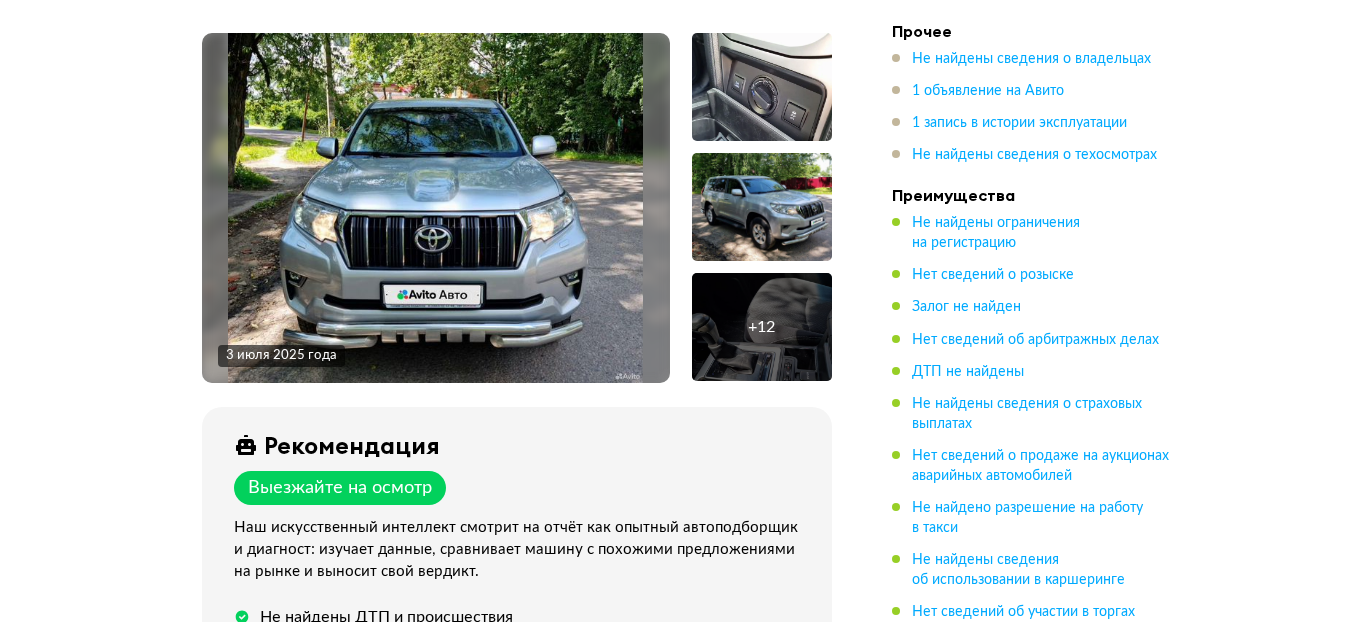 scroll, scrollTop: 0, scrollLeft: 0, axis: both 